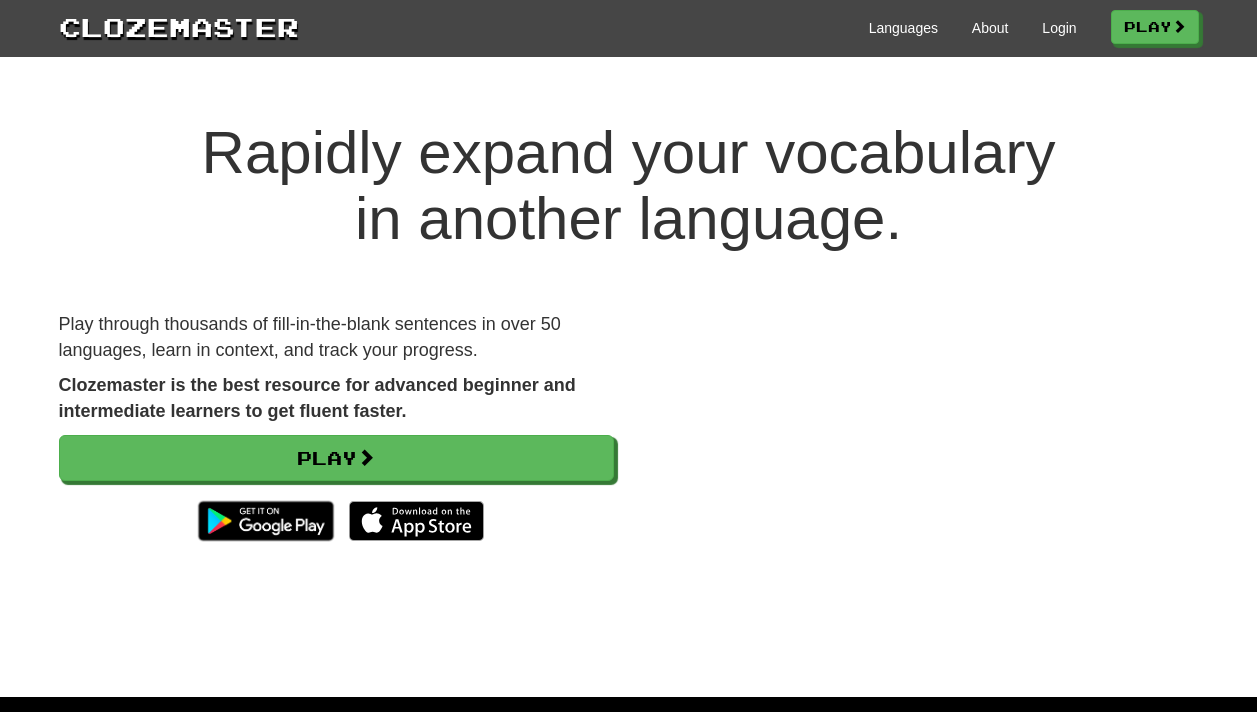 scroll, scrollTop: 0, scrollLeft: 0, axis: both 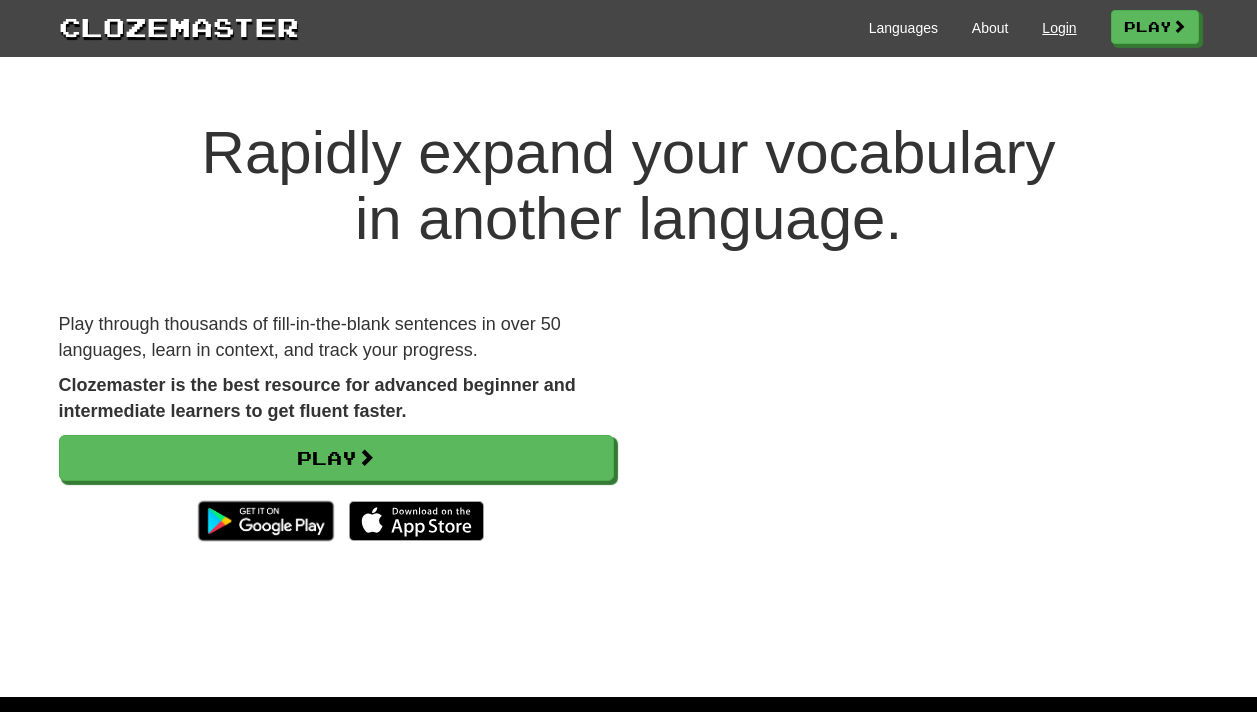 click on "Login" at bounding box center [1059, 28] 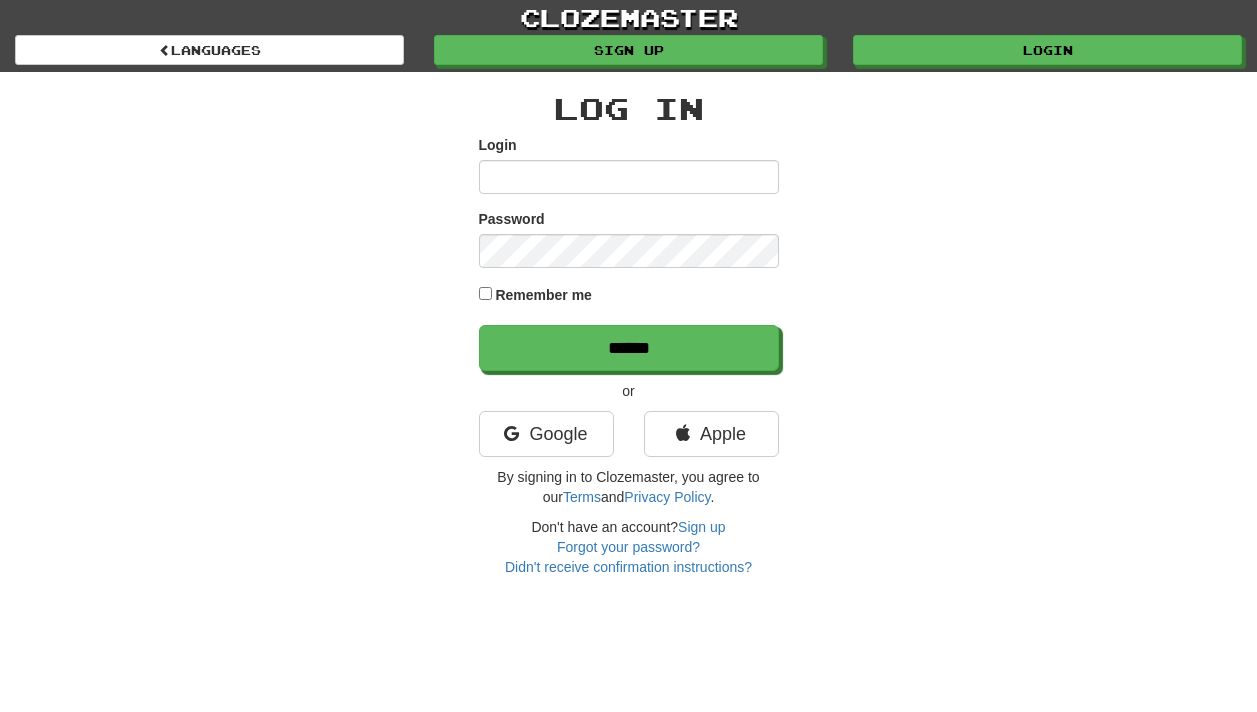 scroll, scrollTop: 0, scrollLeft: 0, axis: both 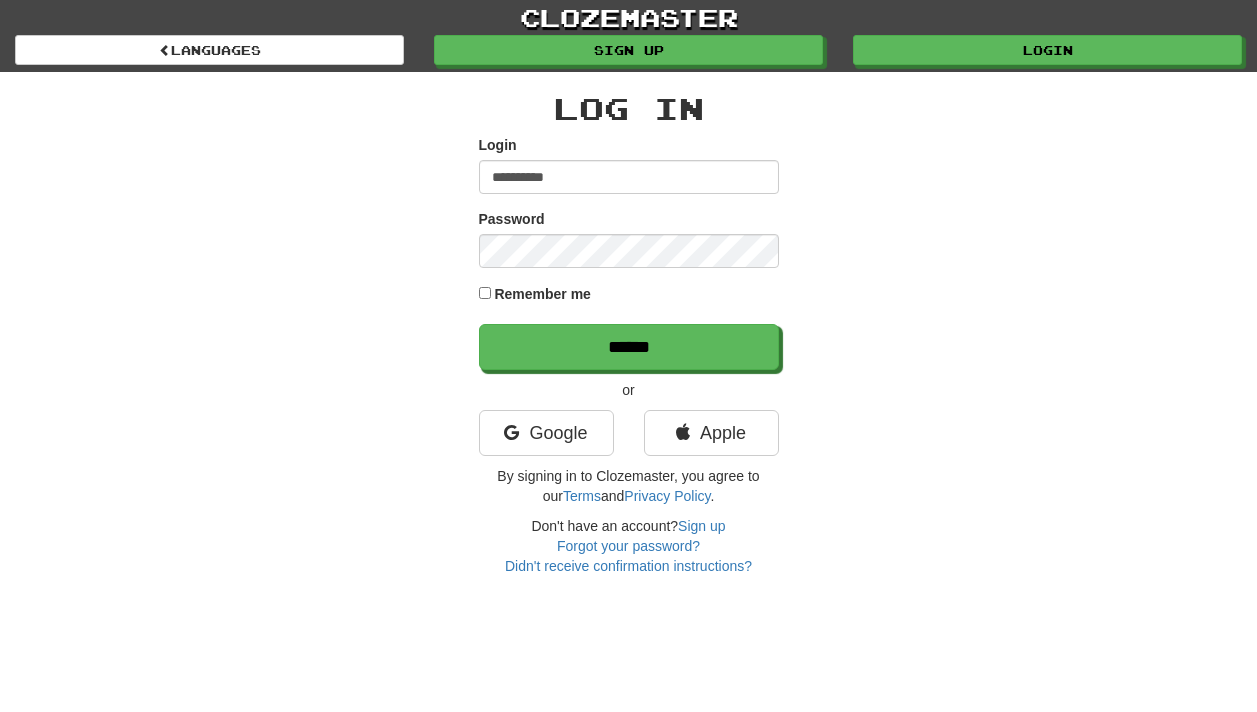 type on "*********" 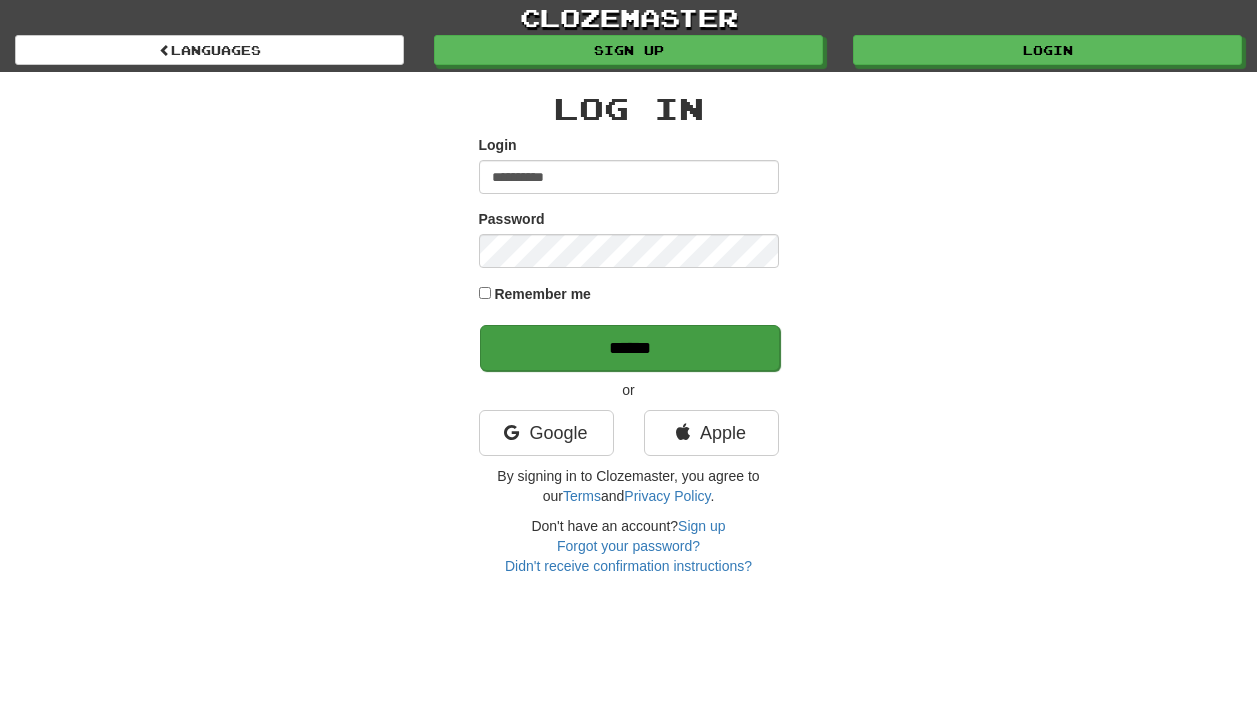 click on "******" at bounding box center (630, 348) 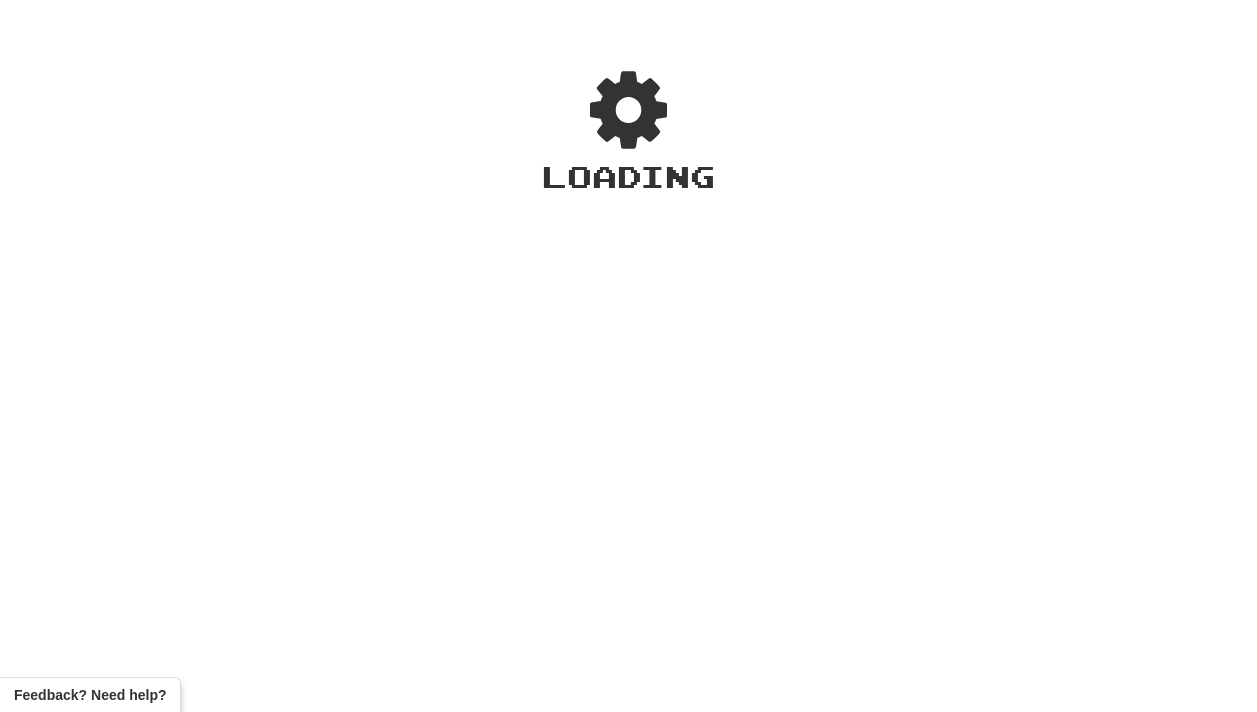 scroll, scrollTop: 0, scrollLeft: 0, axis: both 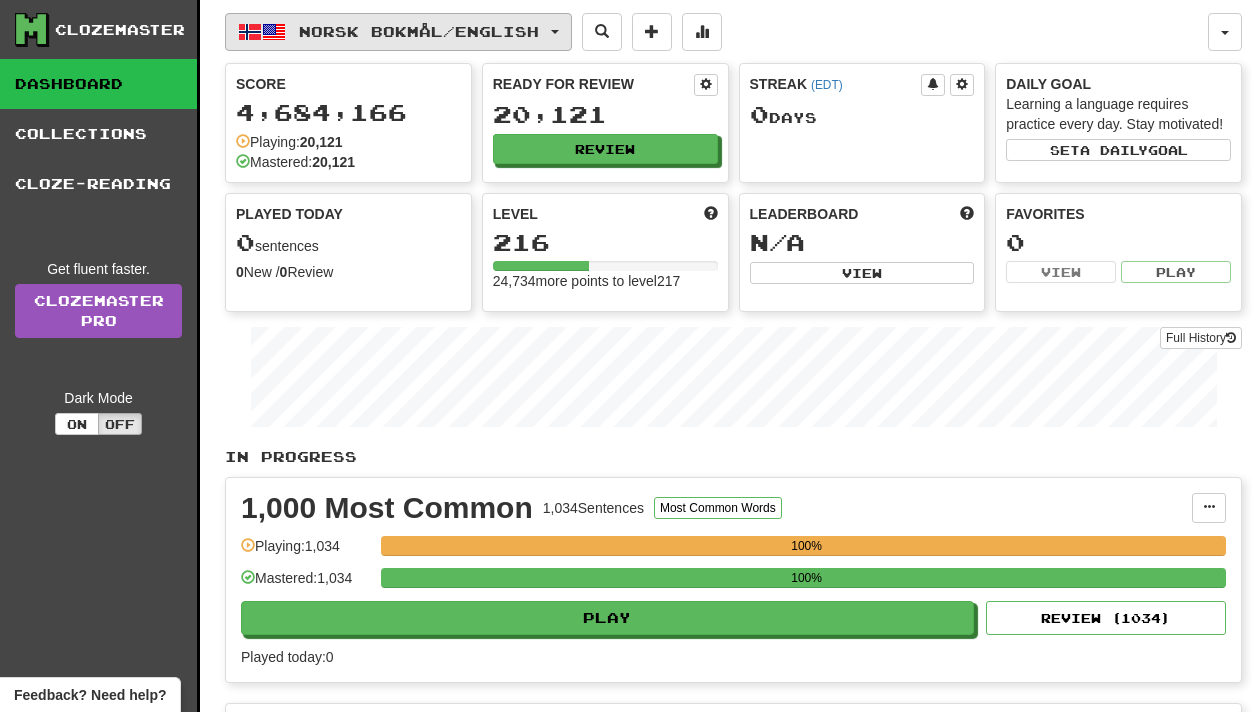 click on "Norsk bokmål  /  English" at bounding box center (419, 31) 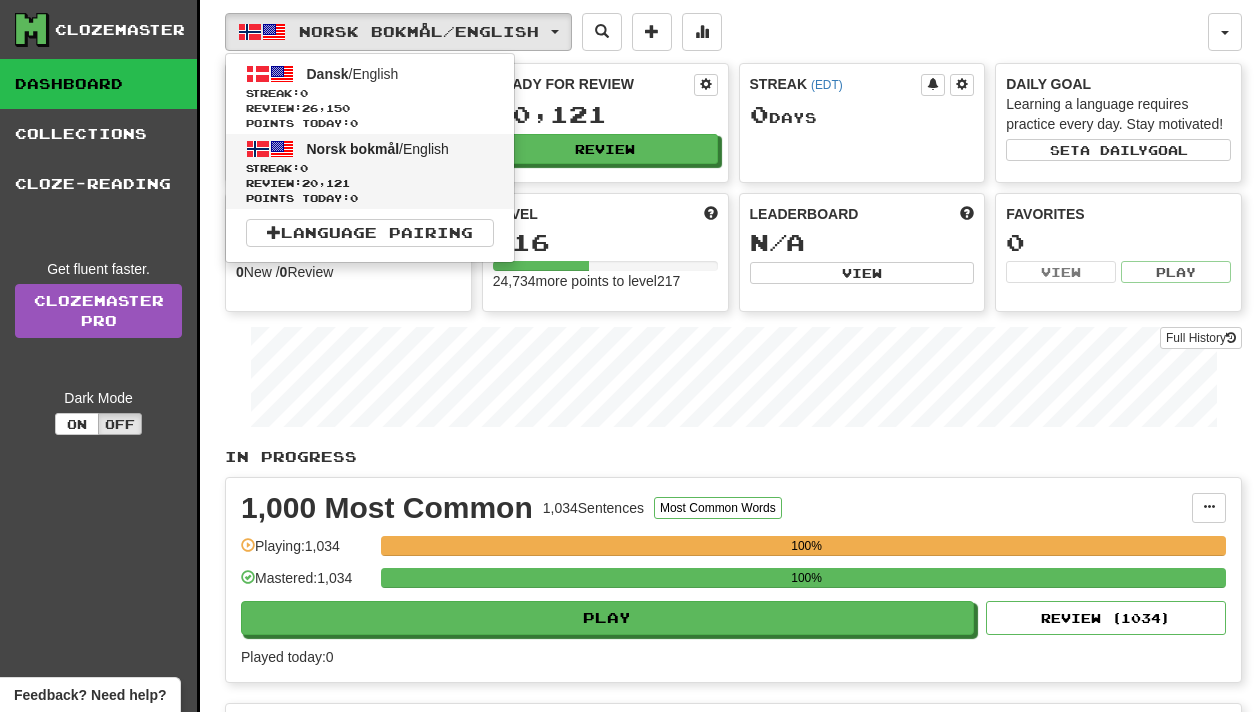 click on "Norsk bokmål" at bounding box center [353, 149] 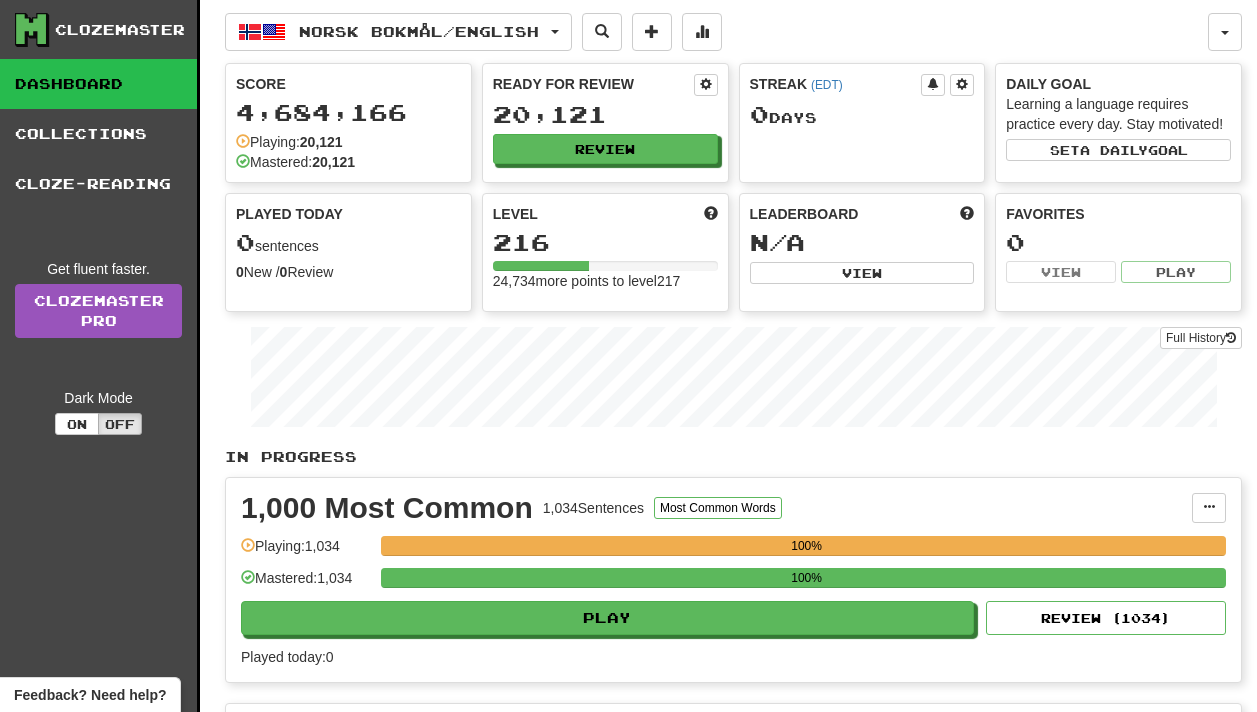 scroll, scrollTop: 0, scrollLeft: 0, axis: both 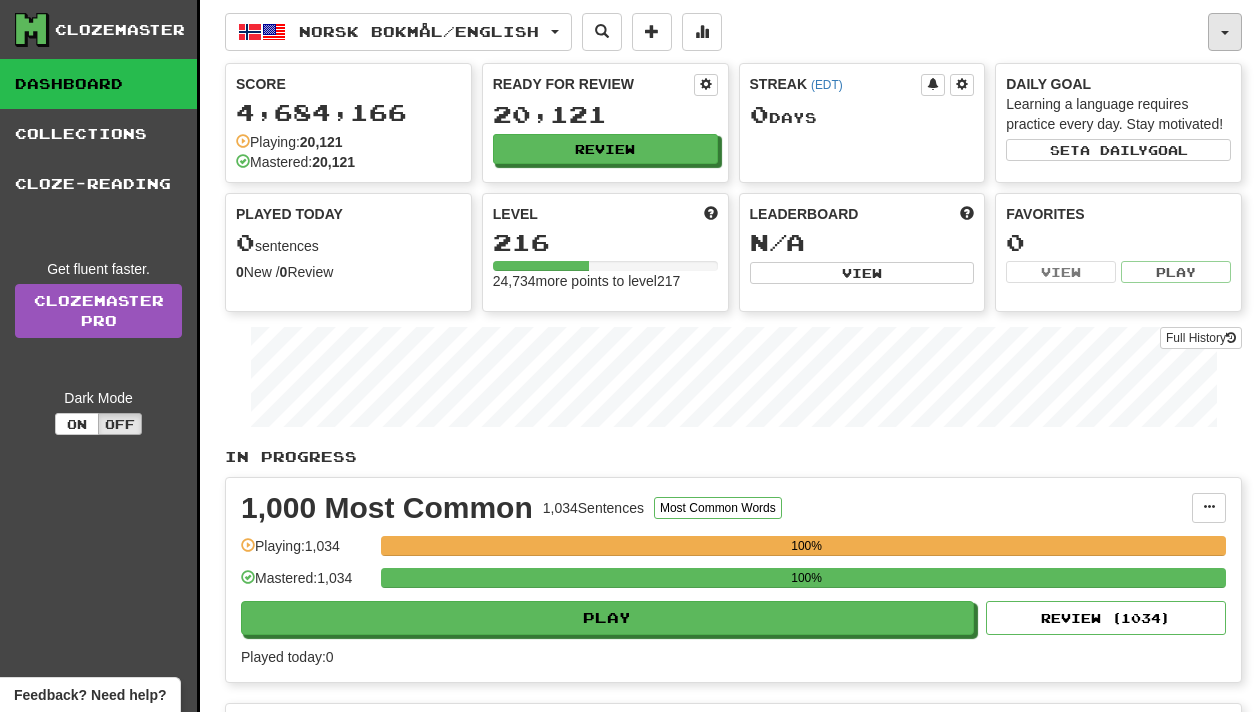 click at bounding box center [1225, 32] 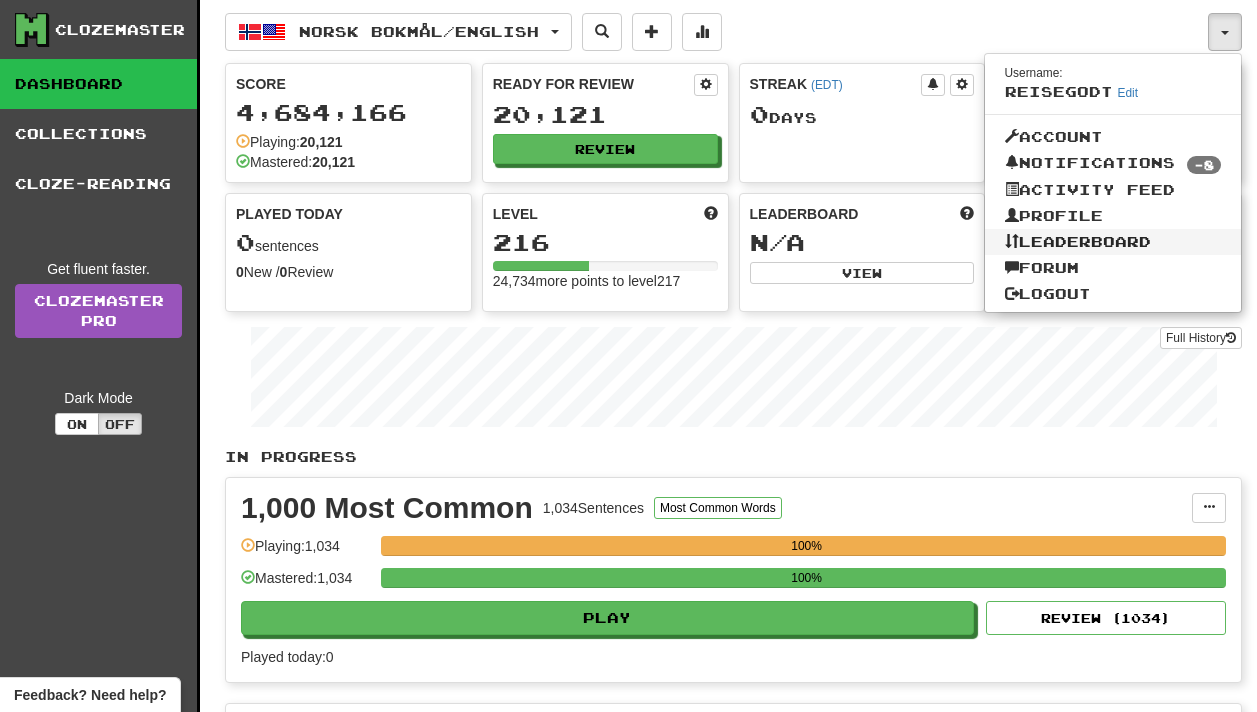 click on "Leaderboard" at bounding box center [1113, 242] 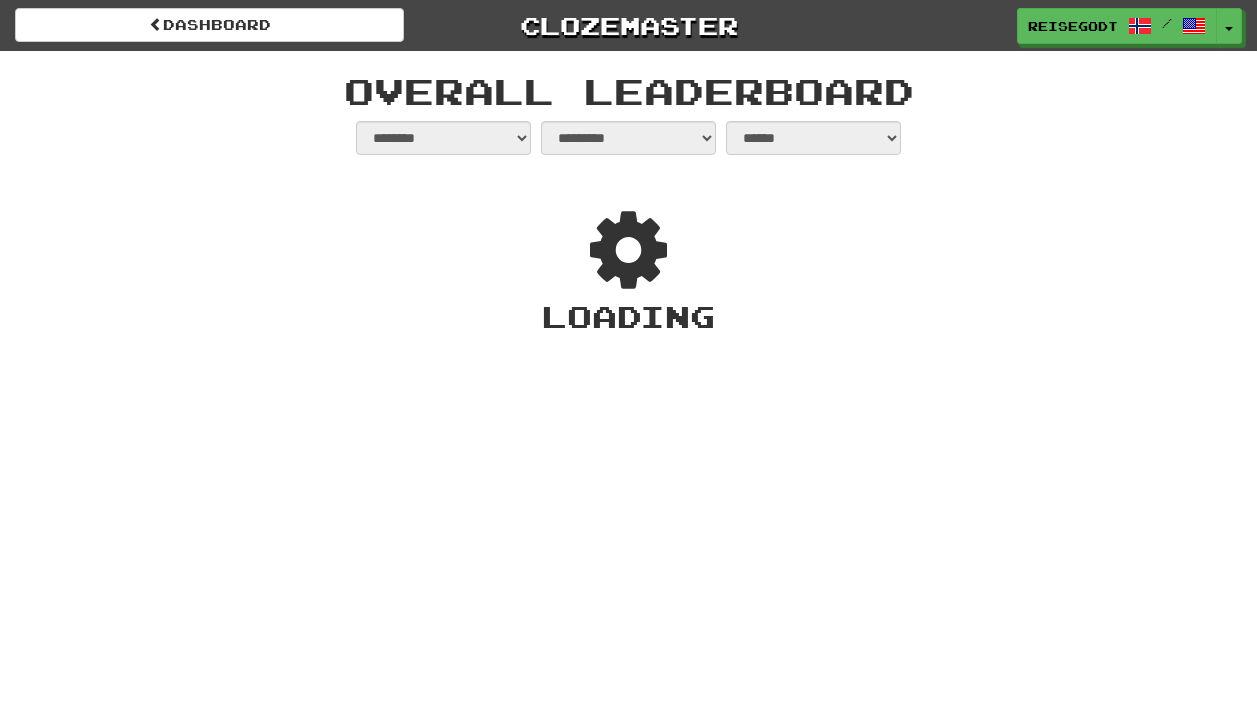 select on "**********" 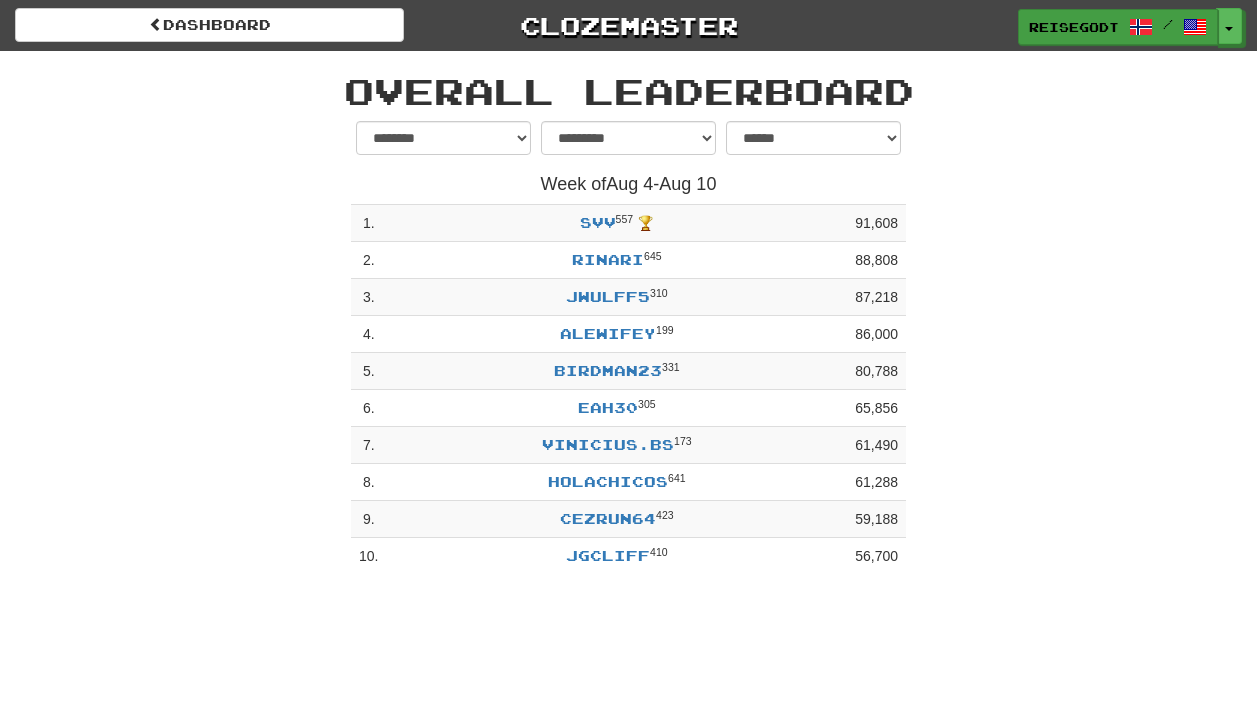 click on "reisegodt" at bounding box center (1074, 27) 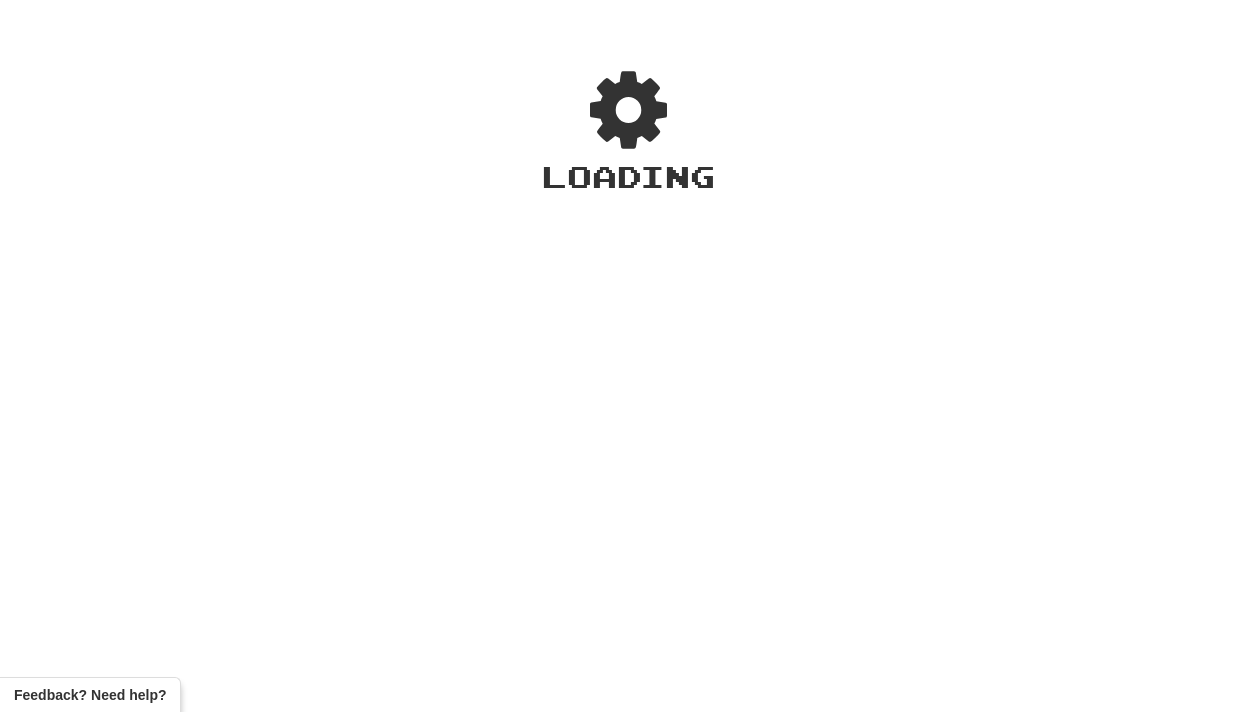 scroll, scrollTop: 0, scrollLeft: 0, axis: both 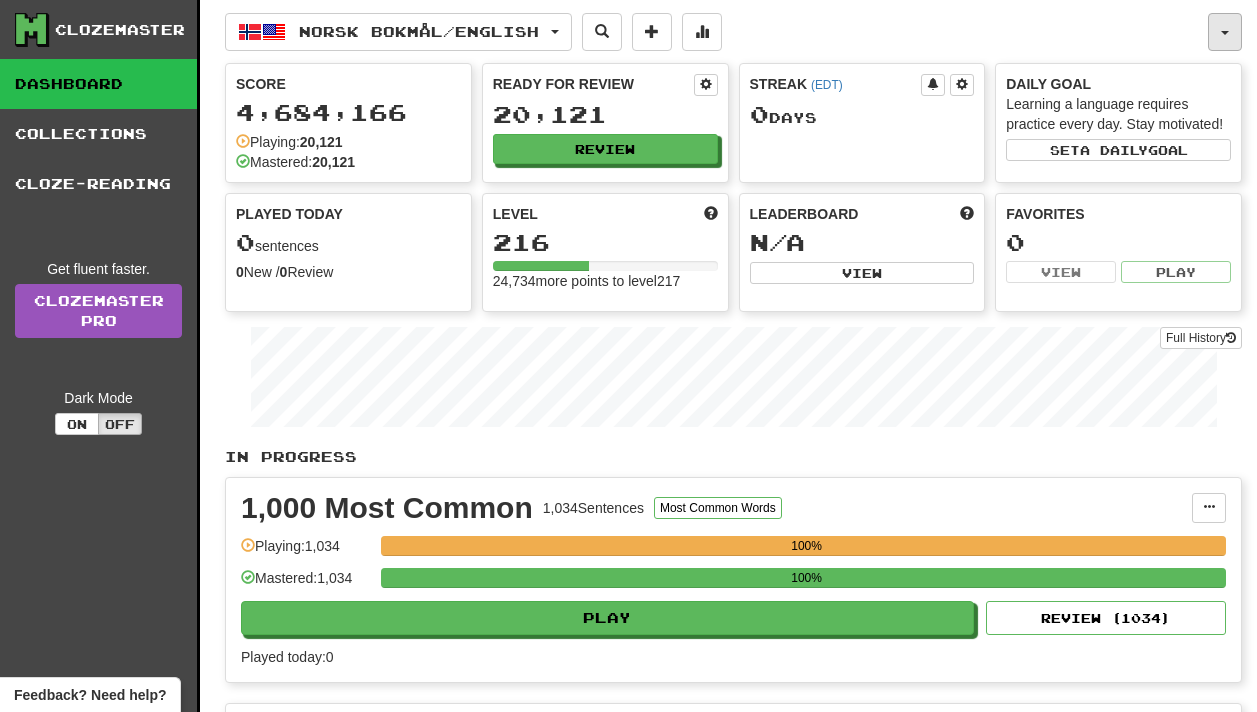 click at bounding box center [1225, 32] 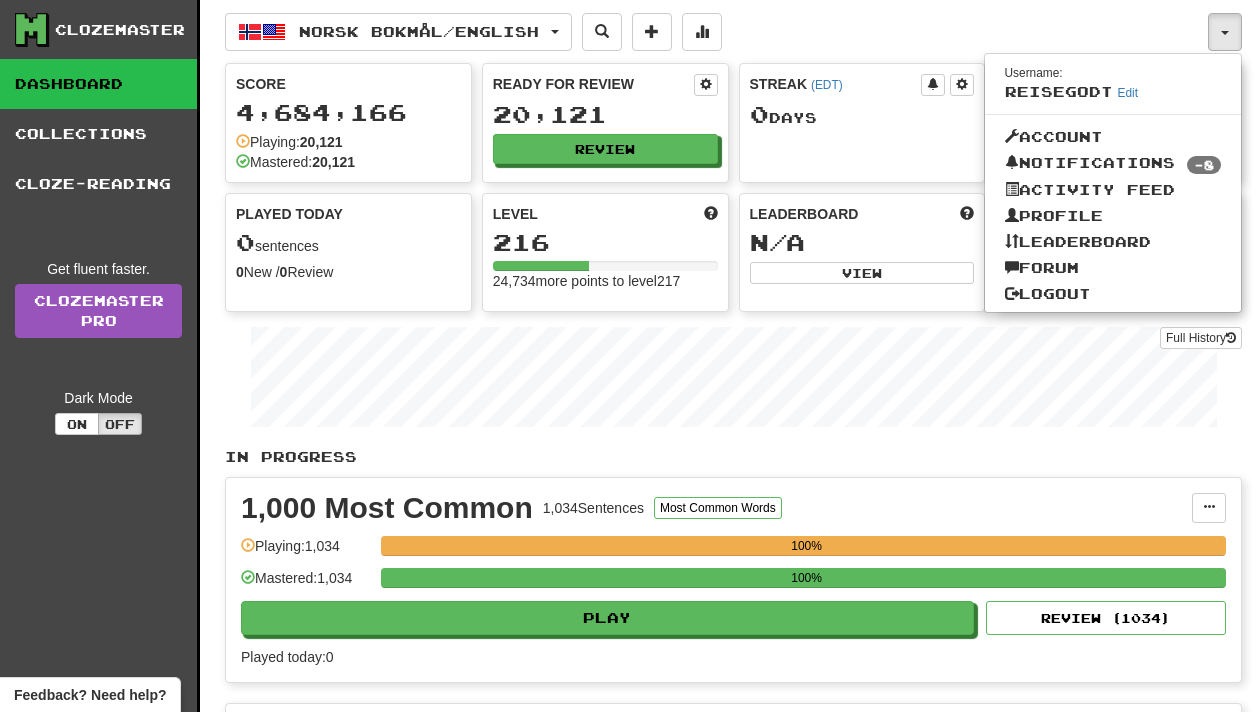 click on "Norsk bokmål  /  English Dansk  /  English Streak:  0   Review:  26,150 Points today:  0 Norsk bokmål  /  English Streak:  0   Review:  20,121 Points today:  0  Language Pairing" at bounding box center (716, 32) 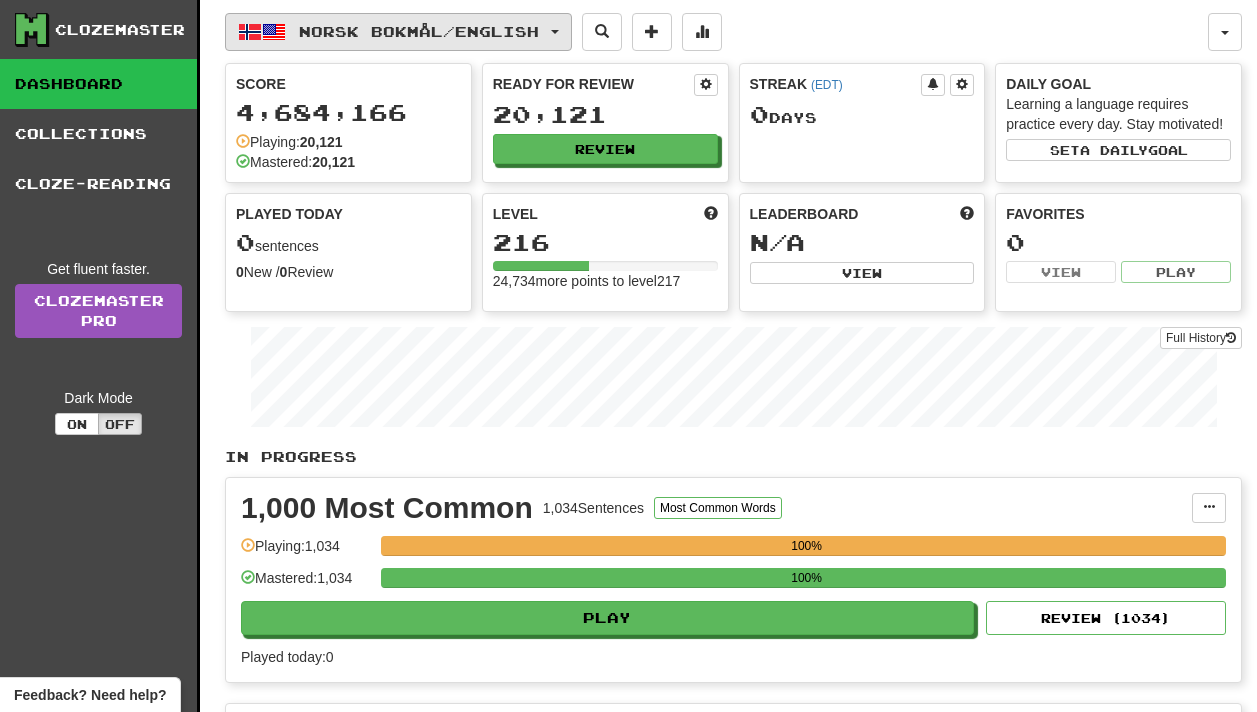 click at bounding box center (555, 32) 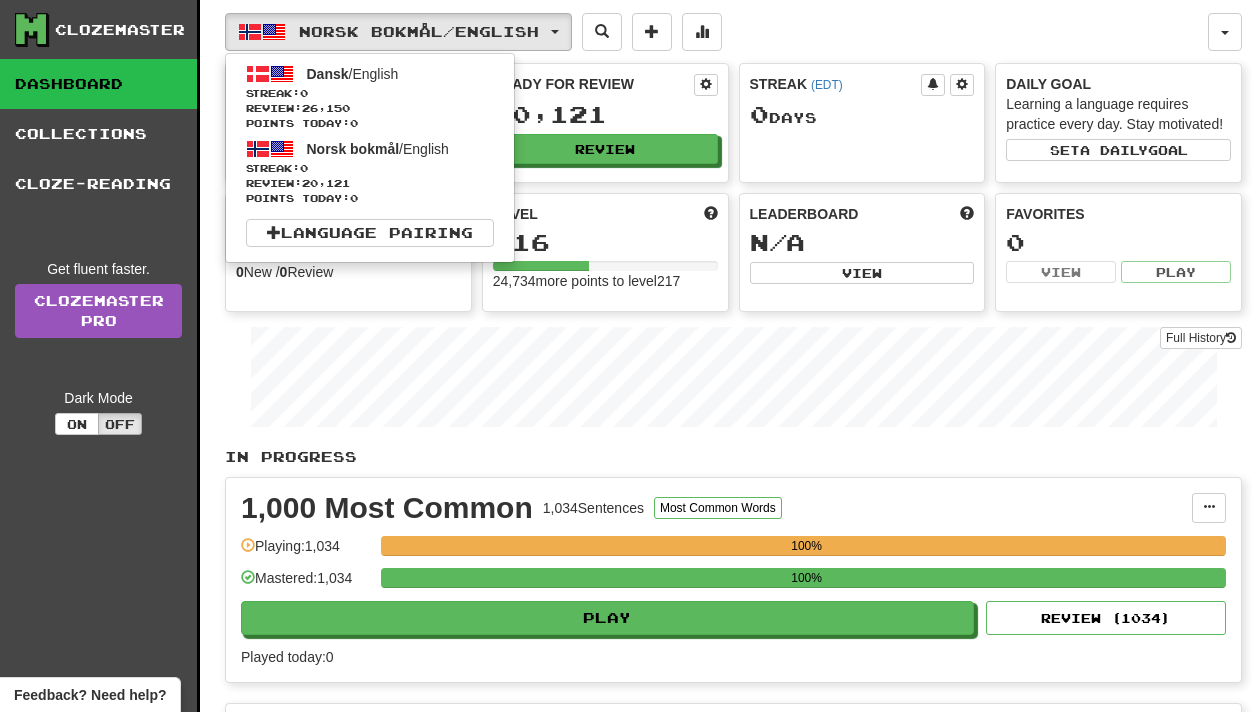 click on "Norsk bokmål  /  English Dansk  /  English Streak:  0   Review:  26,150 Points today:  0 Norsk bokmål  /  English Streak:  0   Review:  20,121 Points today:  0  Language Pairing" at bounding box center [716, 32] 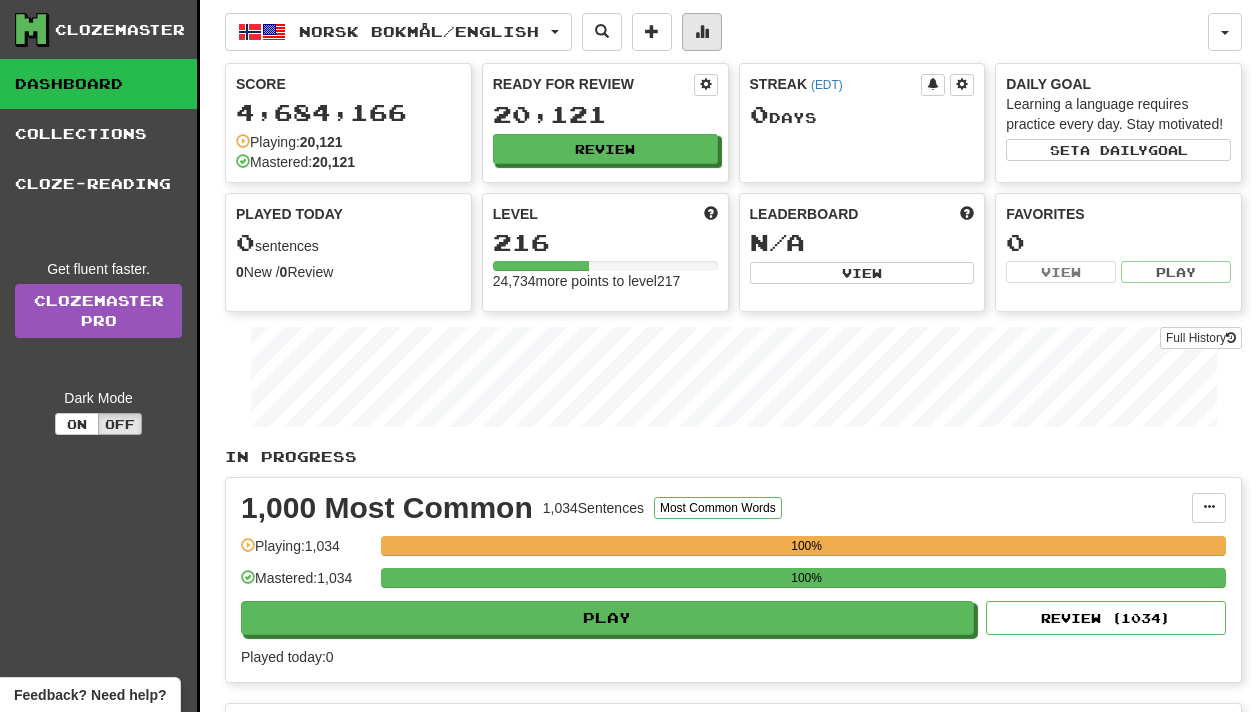 click at bounding box center (702, 31) 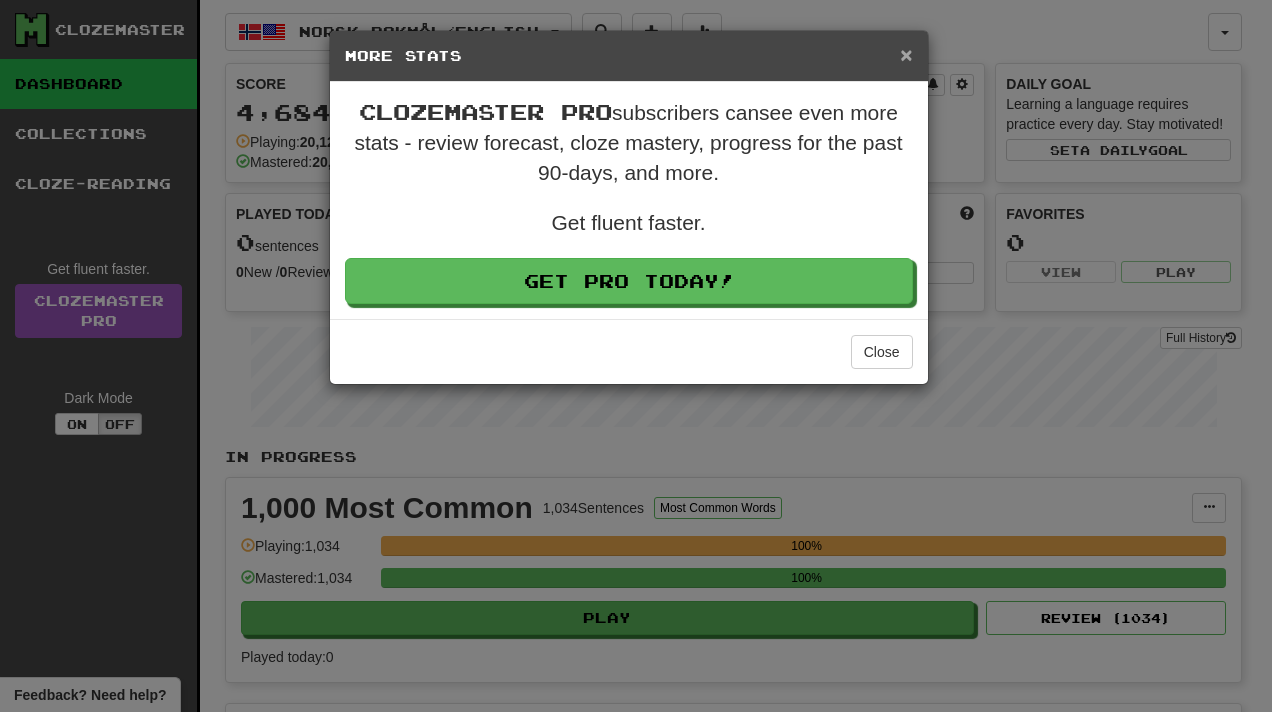 click on "×" at bounding box center (906, 54) 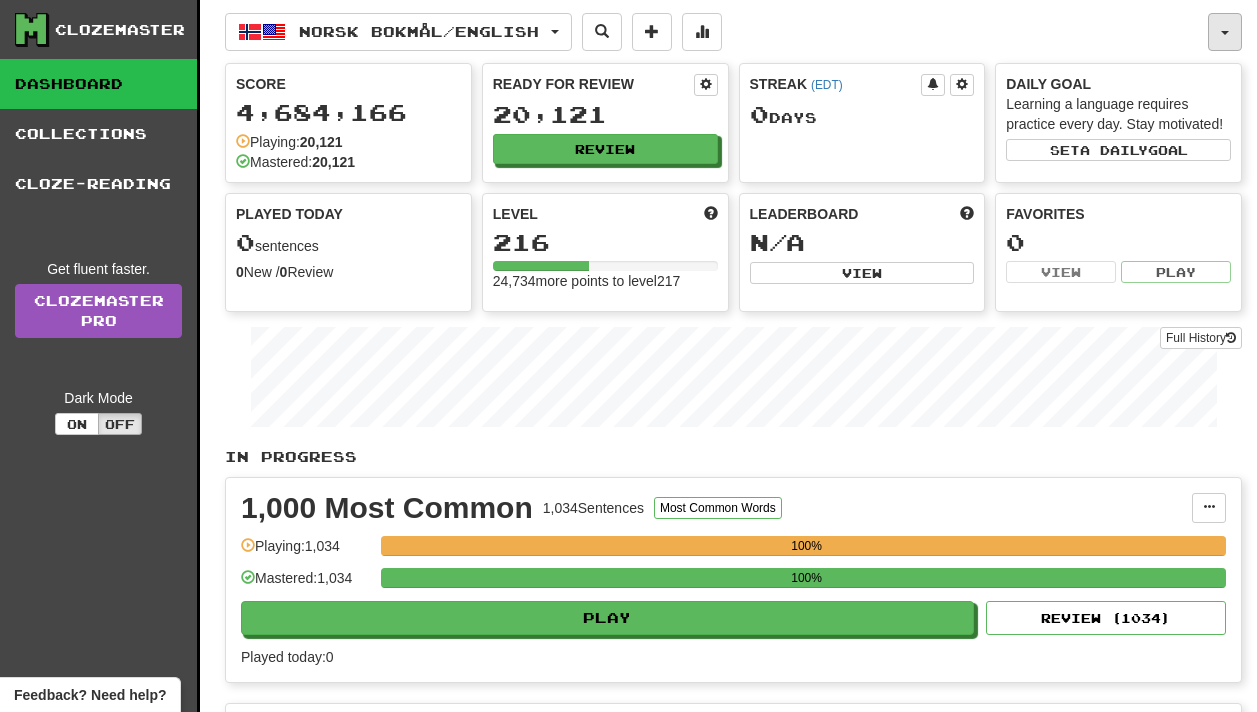 click at bounding box center (1225, 32) 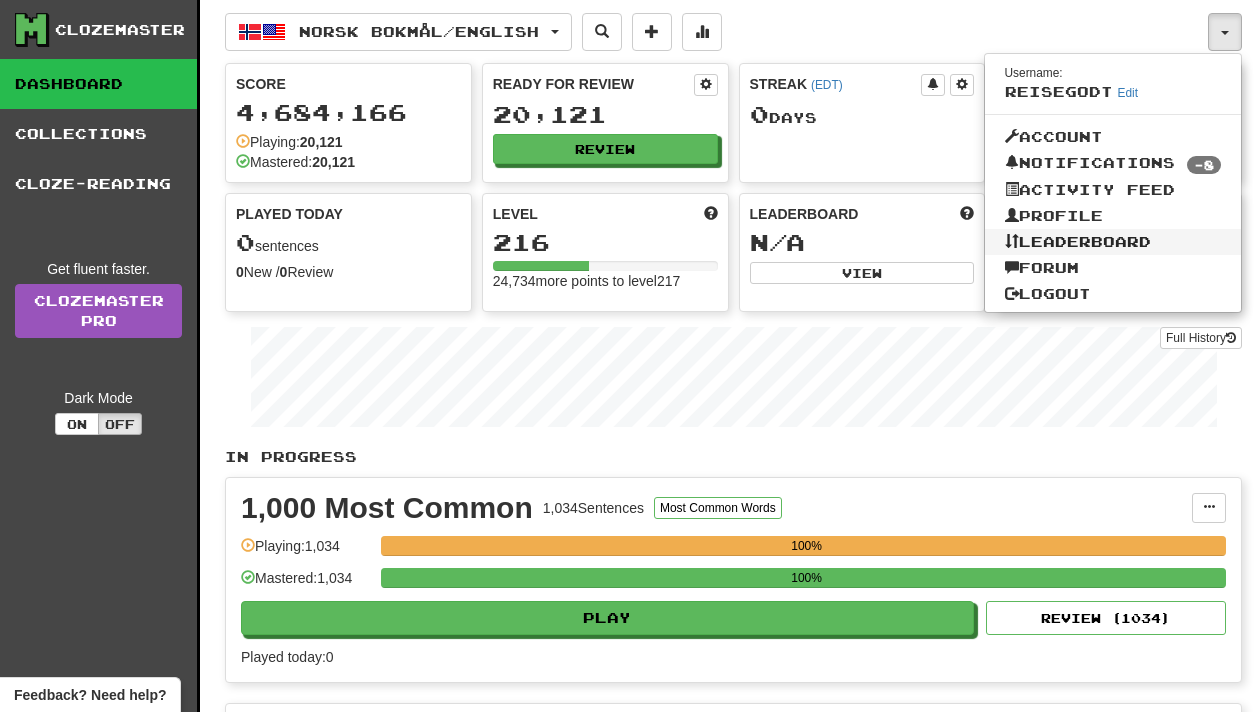 click on "Leaderboard" at bounding box center (1113, 242) 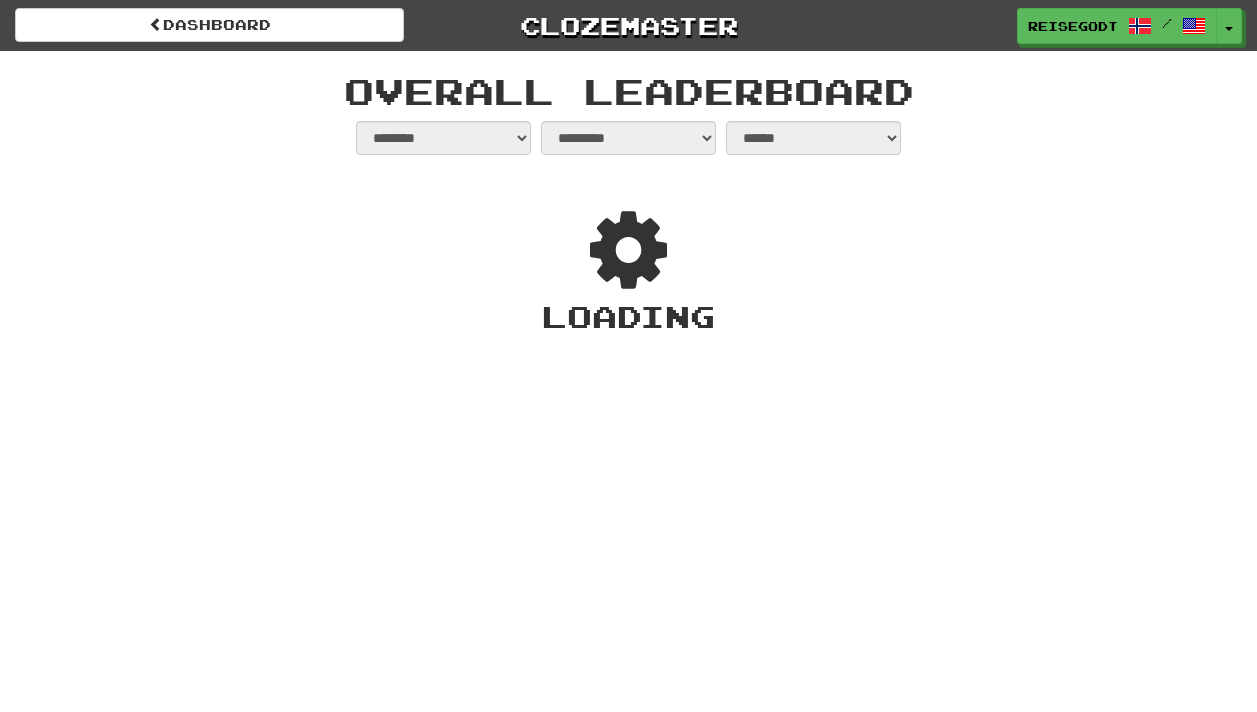 select on "**********" 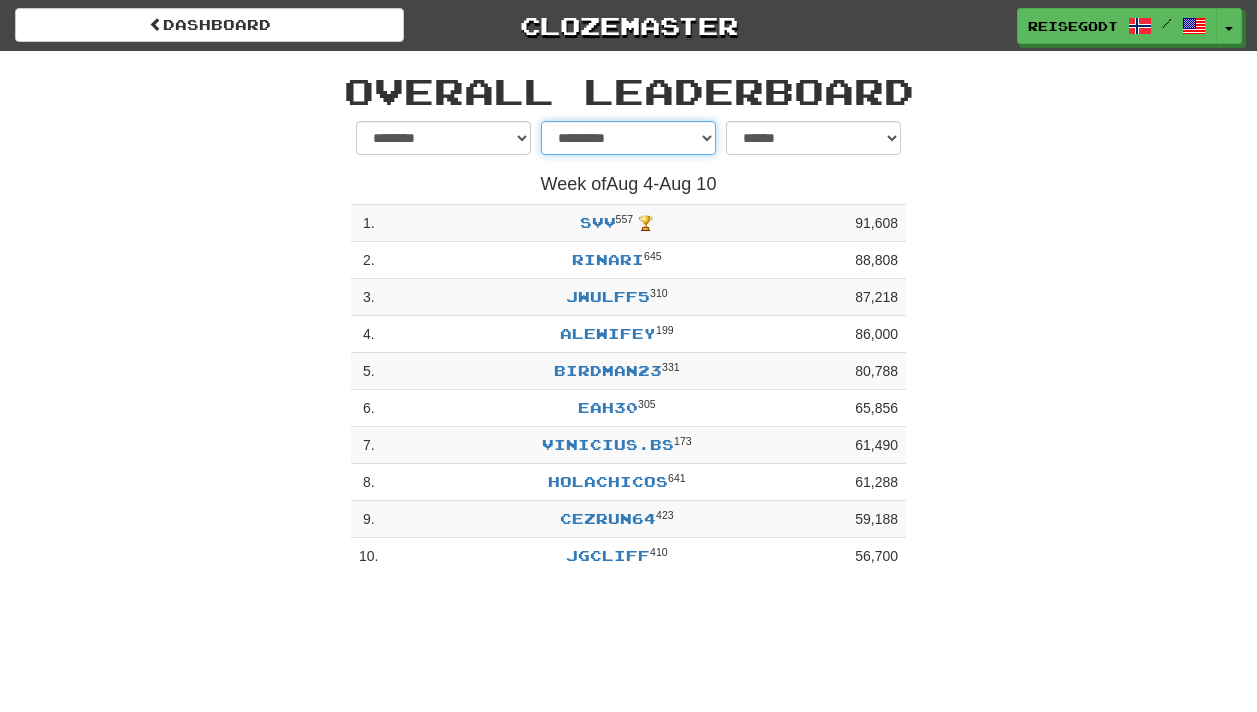 select on "********" 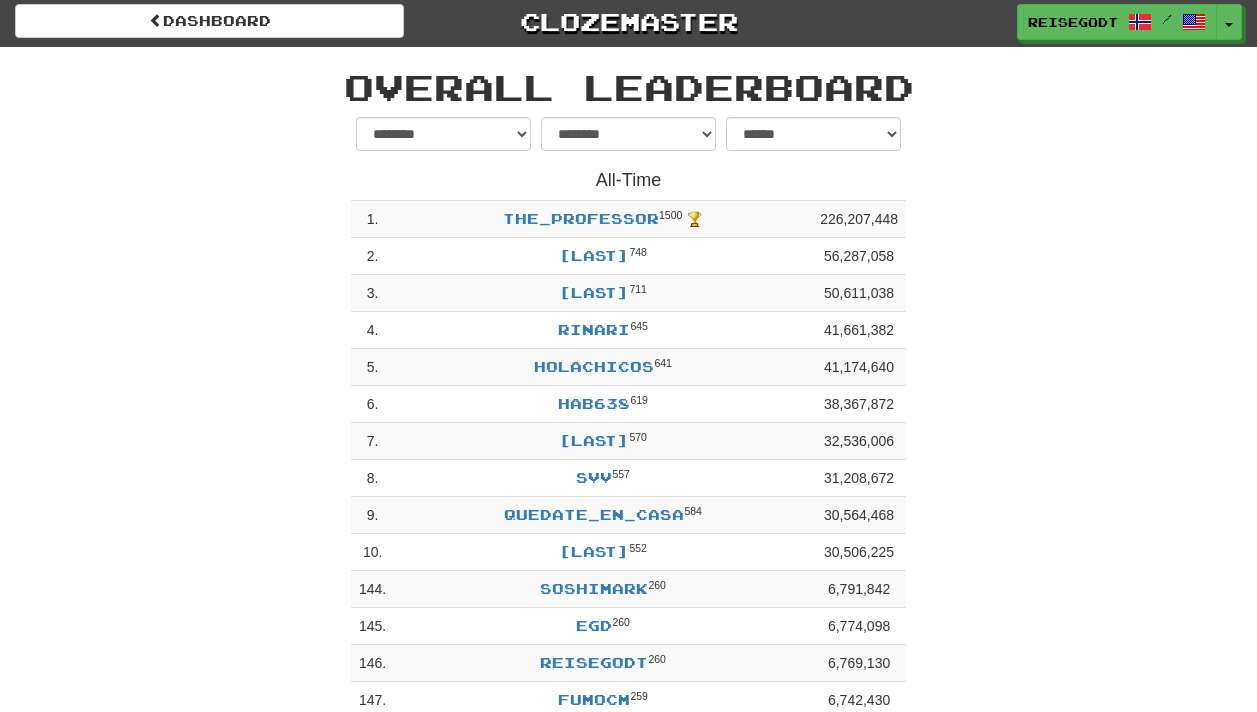 scroll, scrollTop: 0, scrollLeft: 0, axis: both 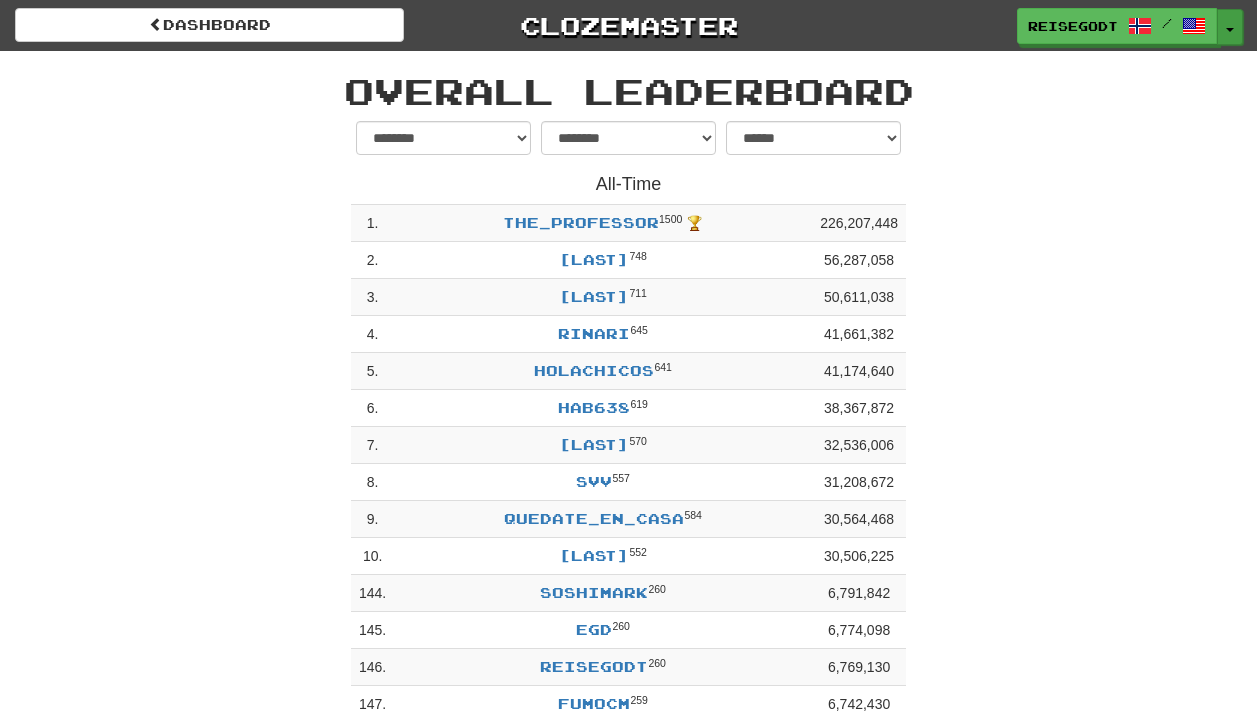 click on "Toggle Dropdown" at bounding box center (1230, 27) 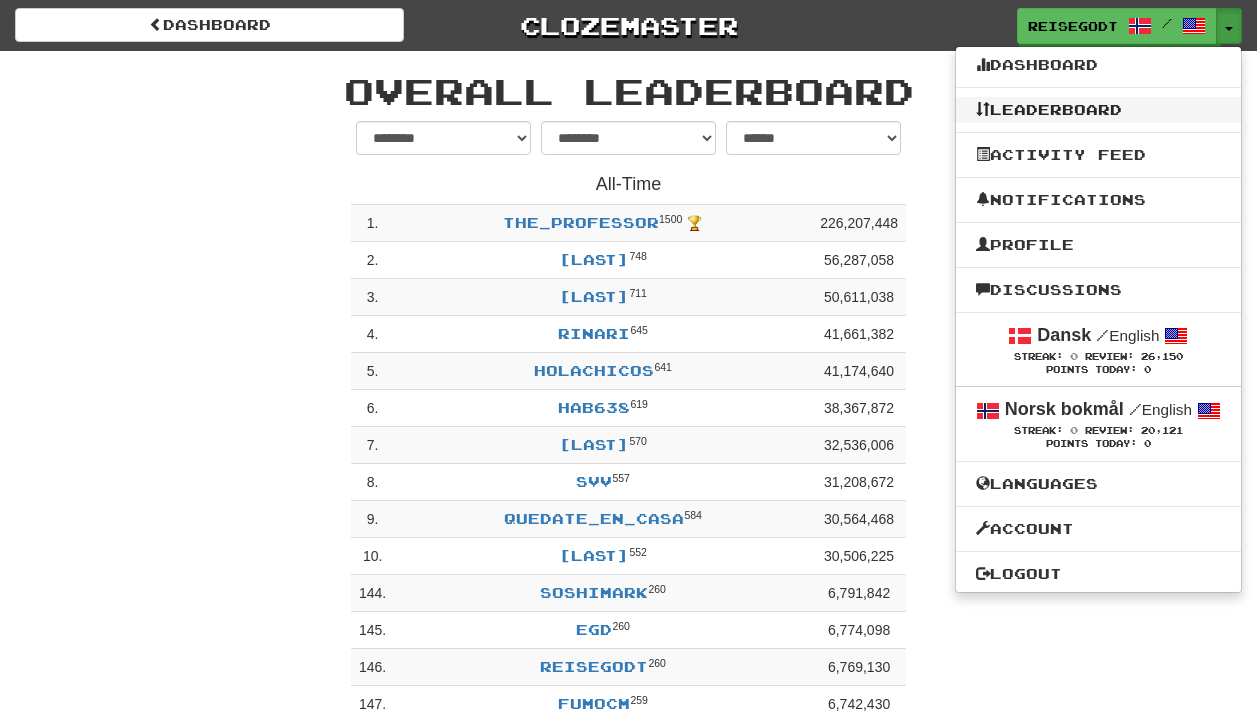 click on "Leaderboard" at bounding box center (1098, 110) 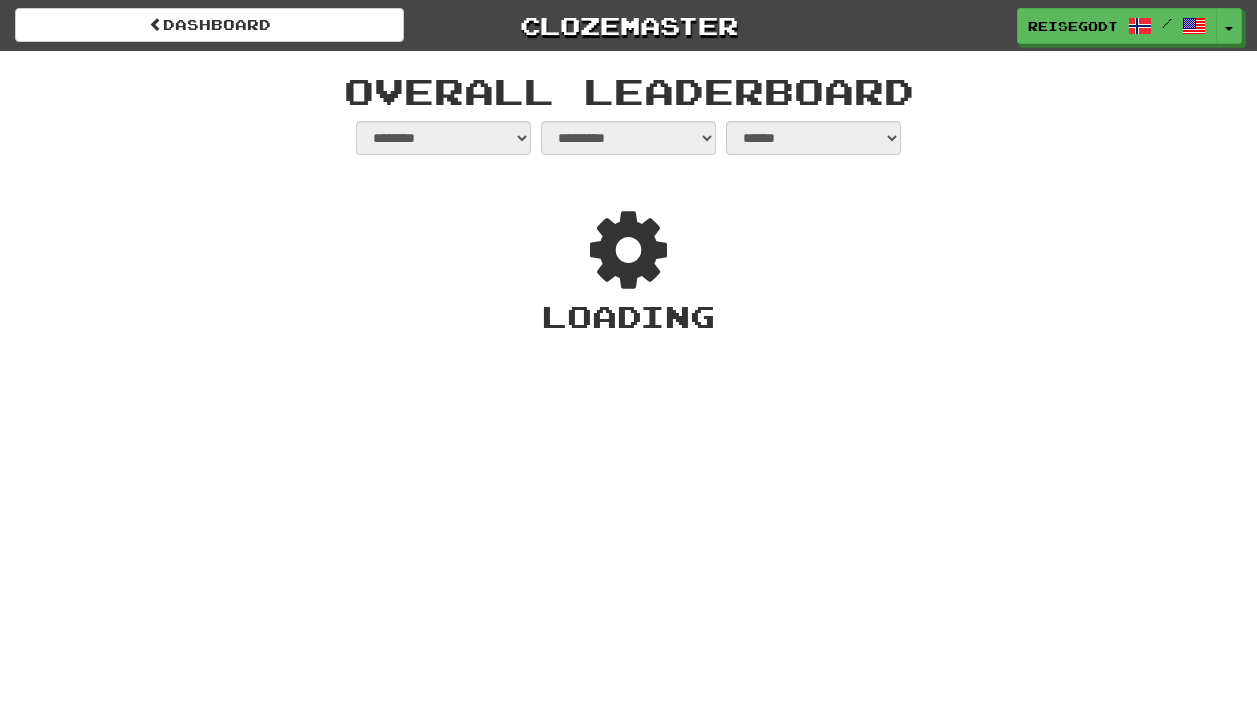 select on "**********" 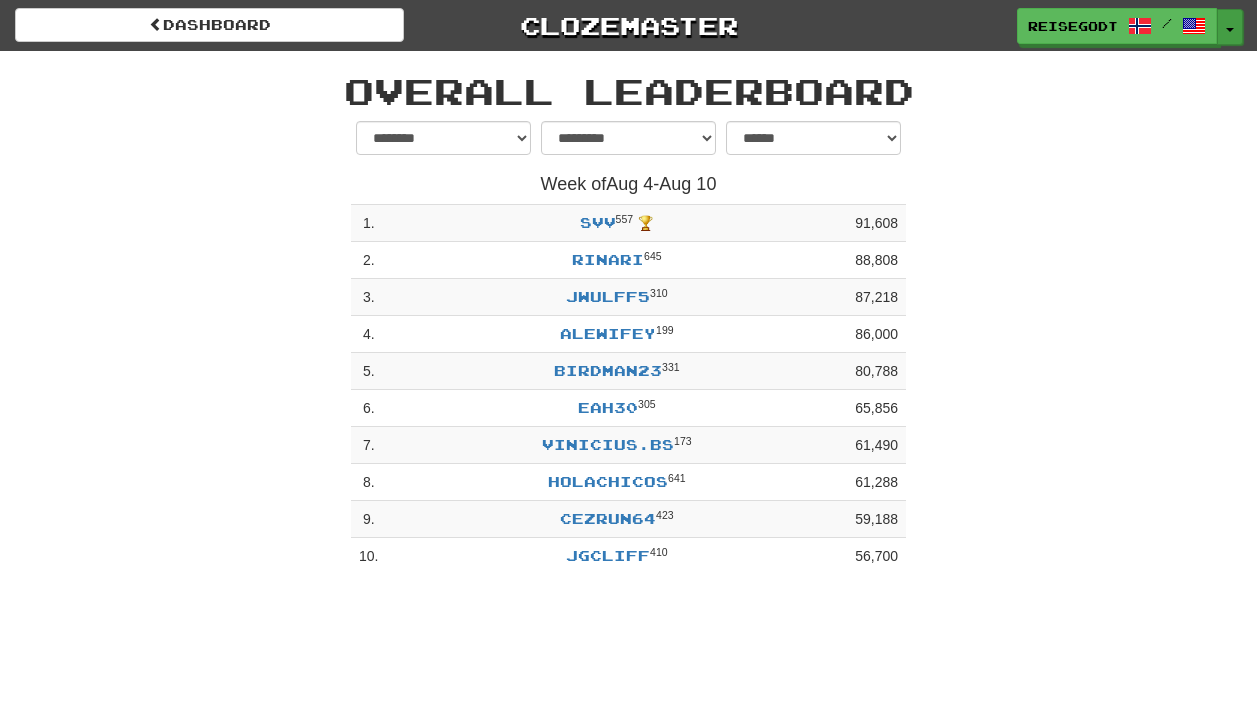 click on "Toggle Dropdown" at bounding box center (1230, 27) 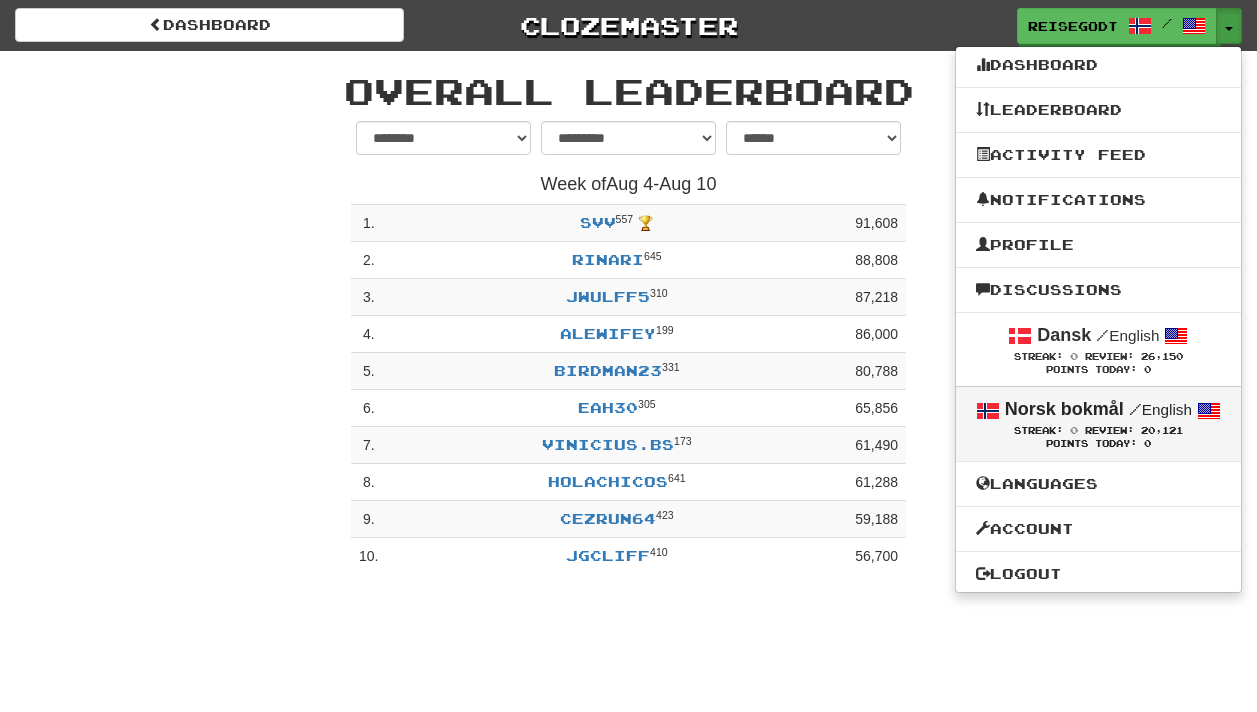 click on "Norsk bokmål" at bounding box center (1064, 409) 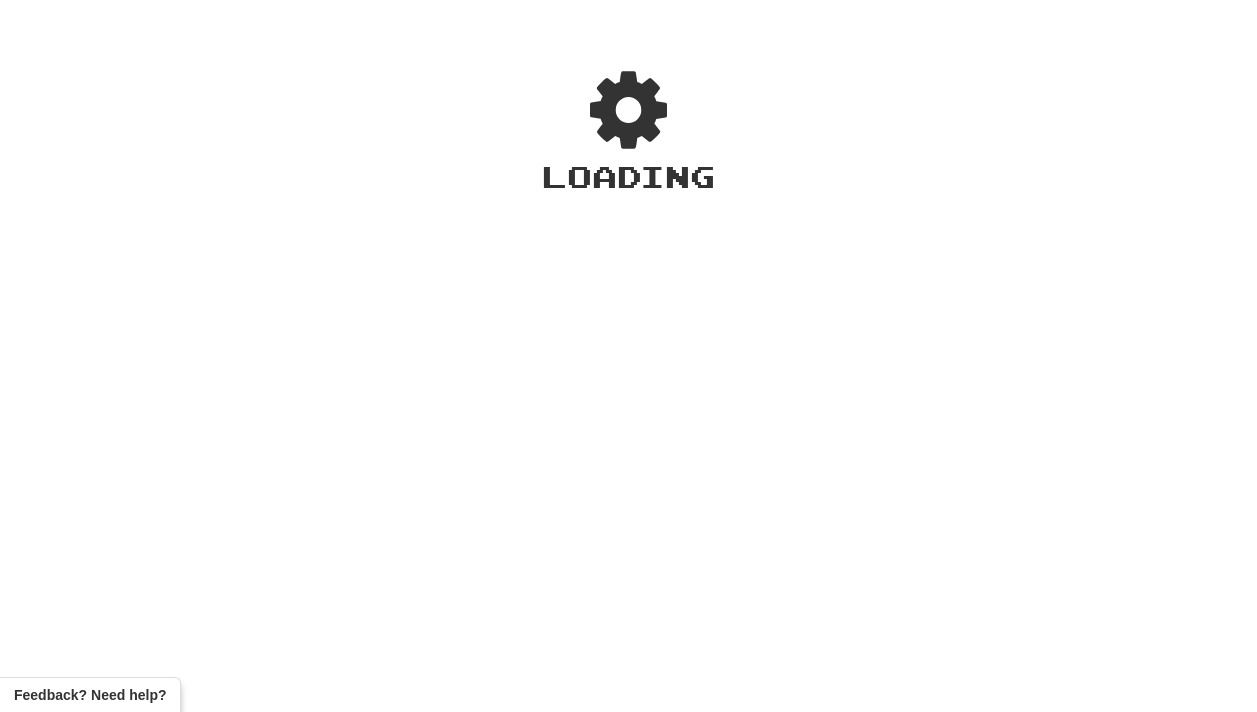 scroll, scrollTop: 0, scrollLeft: 0, axis: both 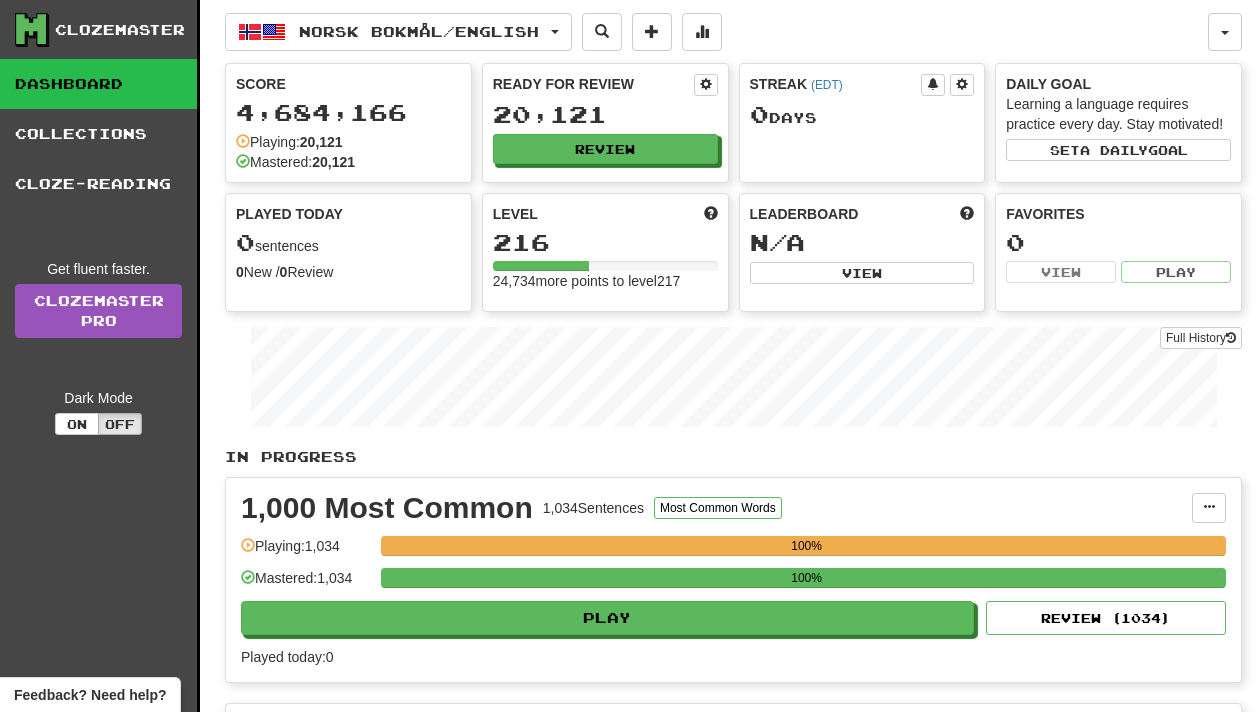 click on "Dashboard" at bounding box center [98, 84] 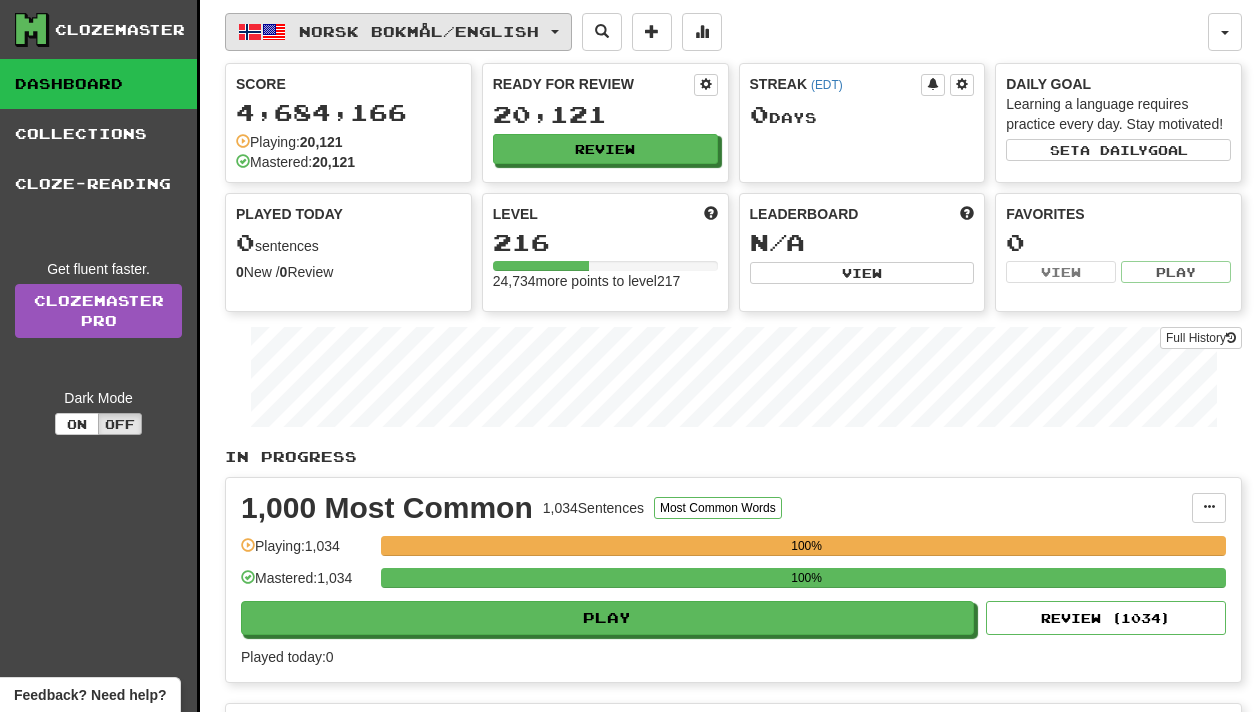click on "Norsk bokmål  /  English" at bounding box center (398, 32) 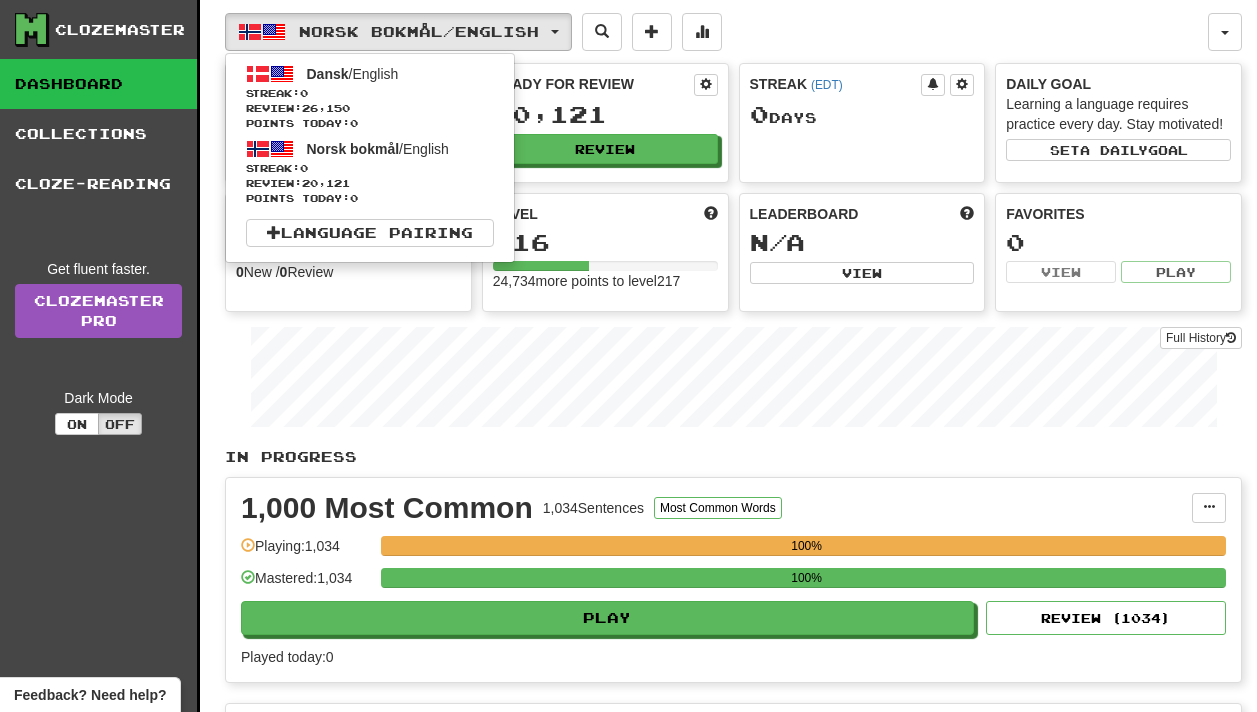 click on "Norsk bokmål  /  English Dansk  /  English Streak:  0   Review:  26,150 Points today:  0 Norsk bokmål  /  English Streak:  0   Review:  20,121 Points today:  0  Language Pairing" at bounding box center (716, 32) 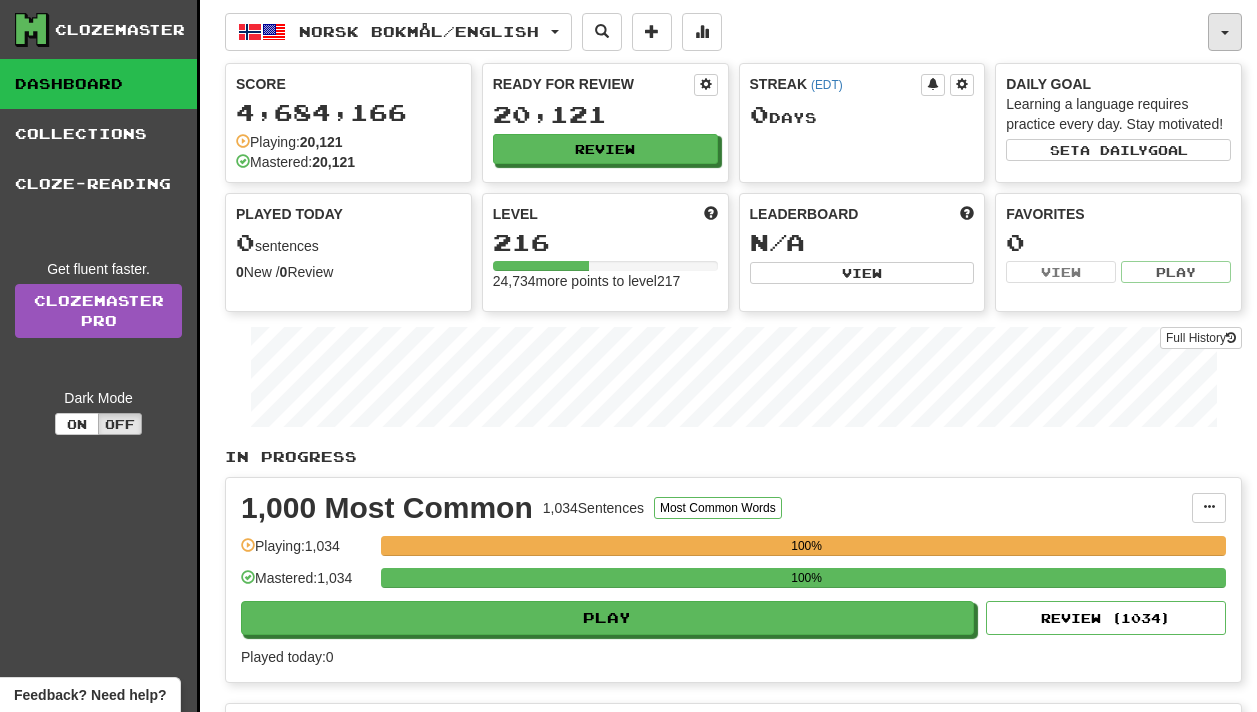 click at bounding box center (1225, 32) 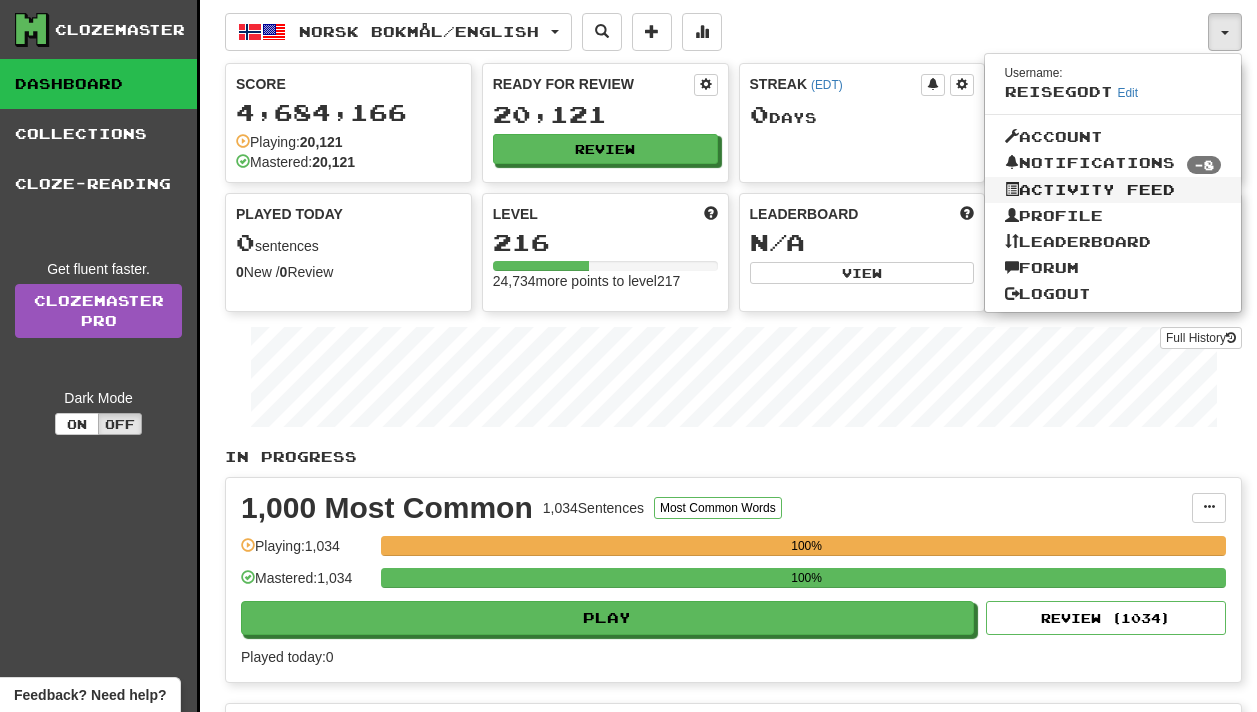 click on "Activity Feed" at bounding box center (1113, 190) 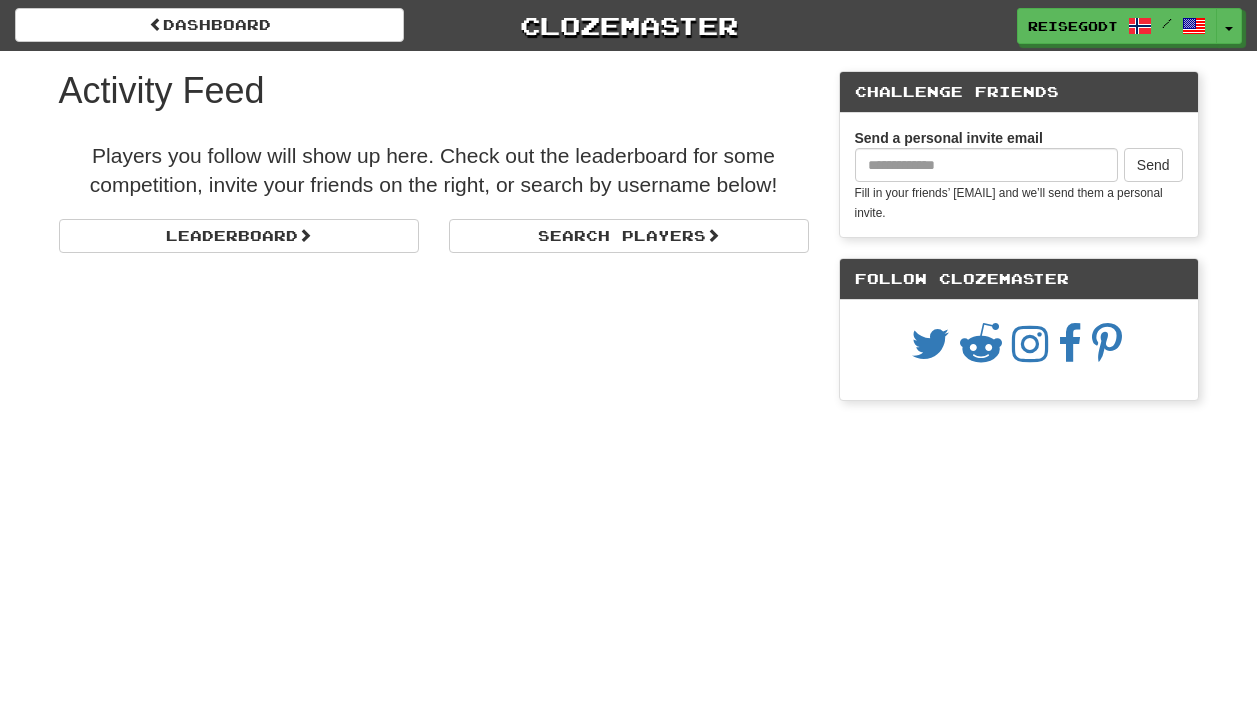 scroll, scrollTop: 0, scrollLeft: 0, axis: both 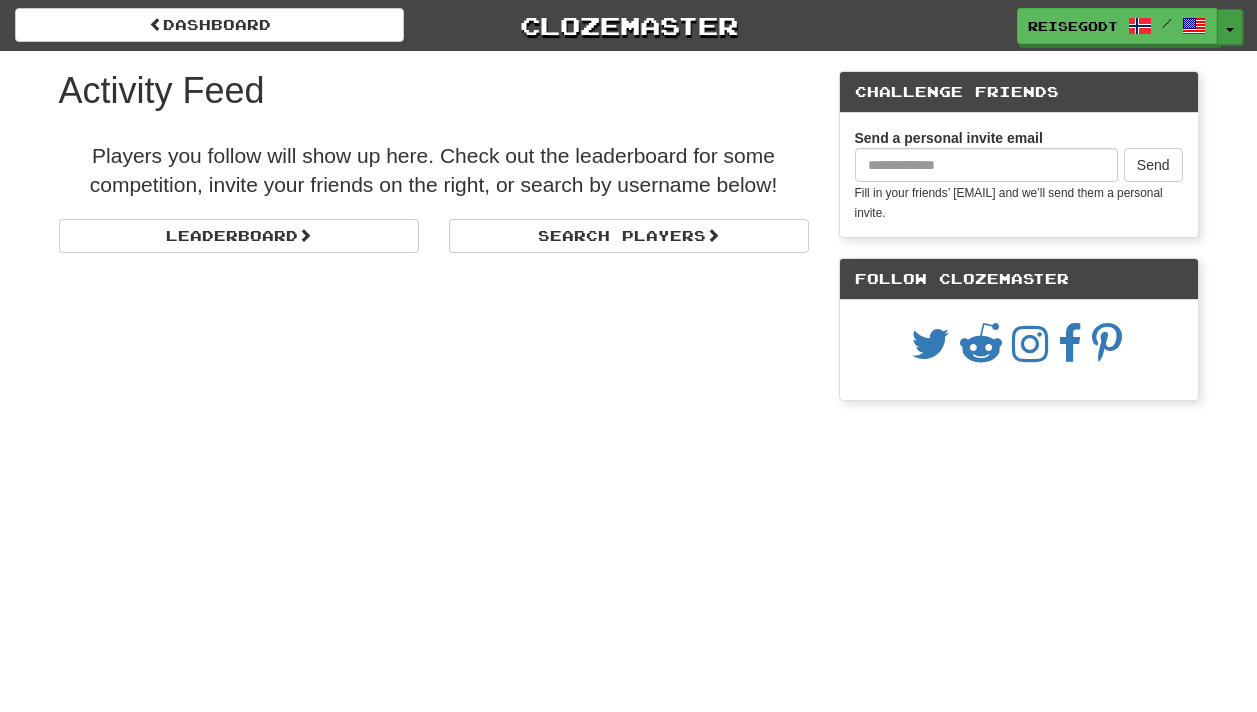 click on "Toggle Dropdown" at bounding box center [1230, 27] 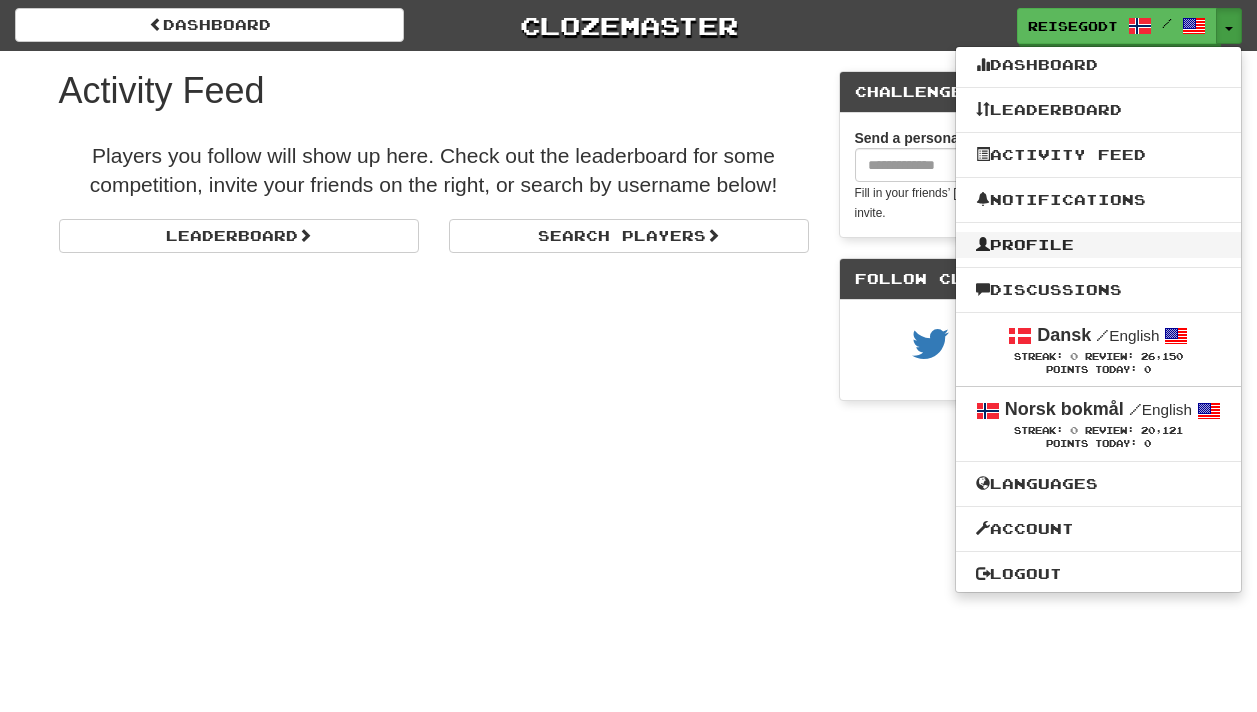 click on "Profile" at bounding box center (1098, 245) 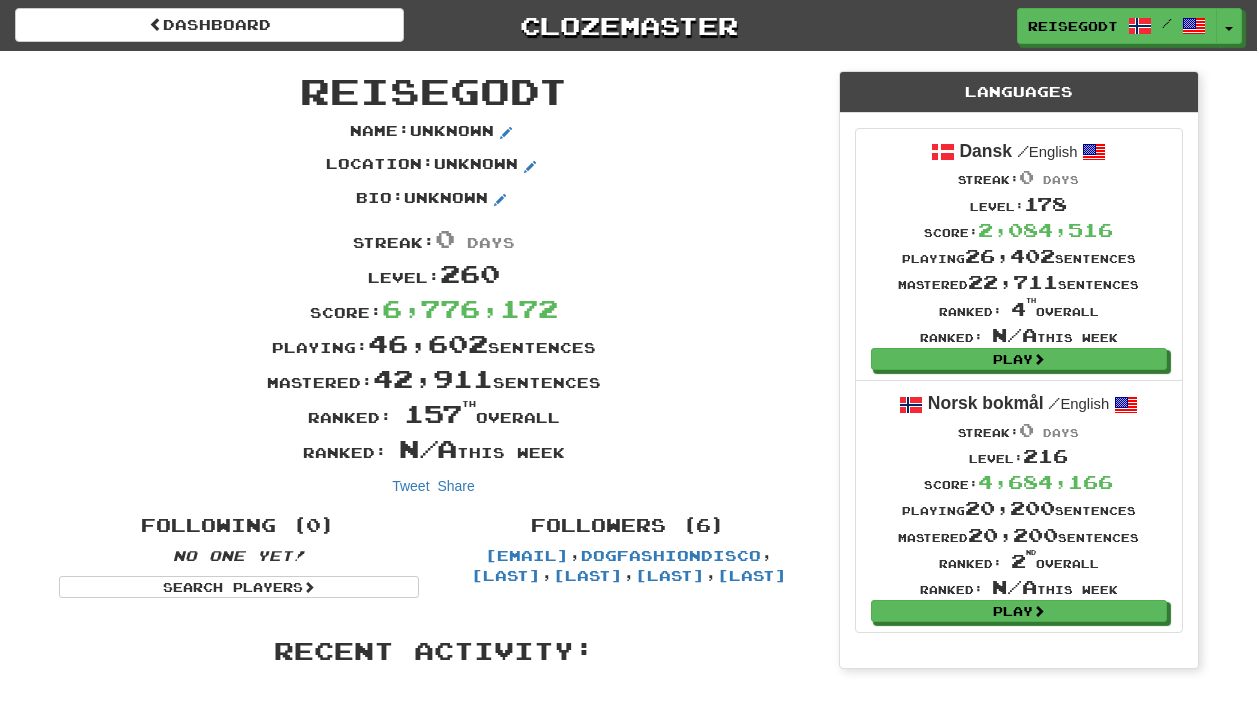 scroll, scrollTop: 0, scrollLeft: 0, axis: both 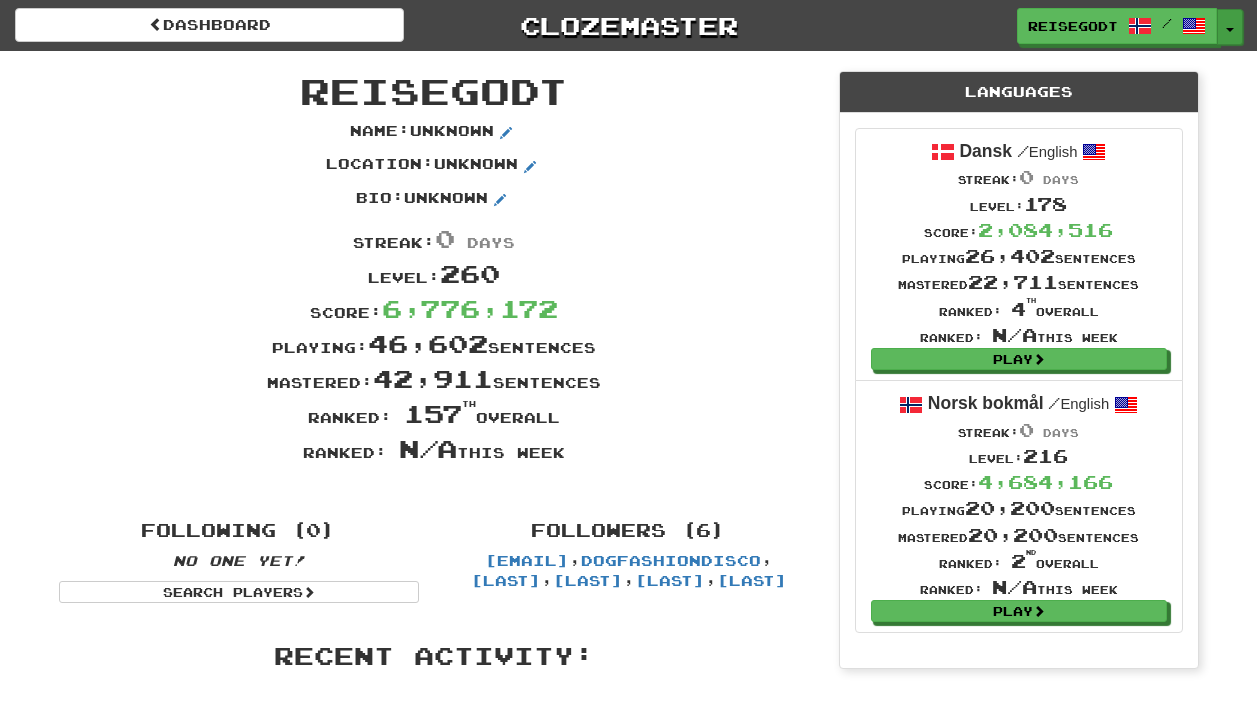 click on "Toggle Dropdown" at bounding box center (1230, 27) 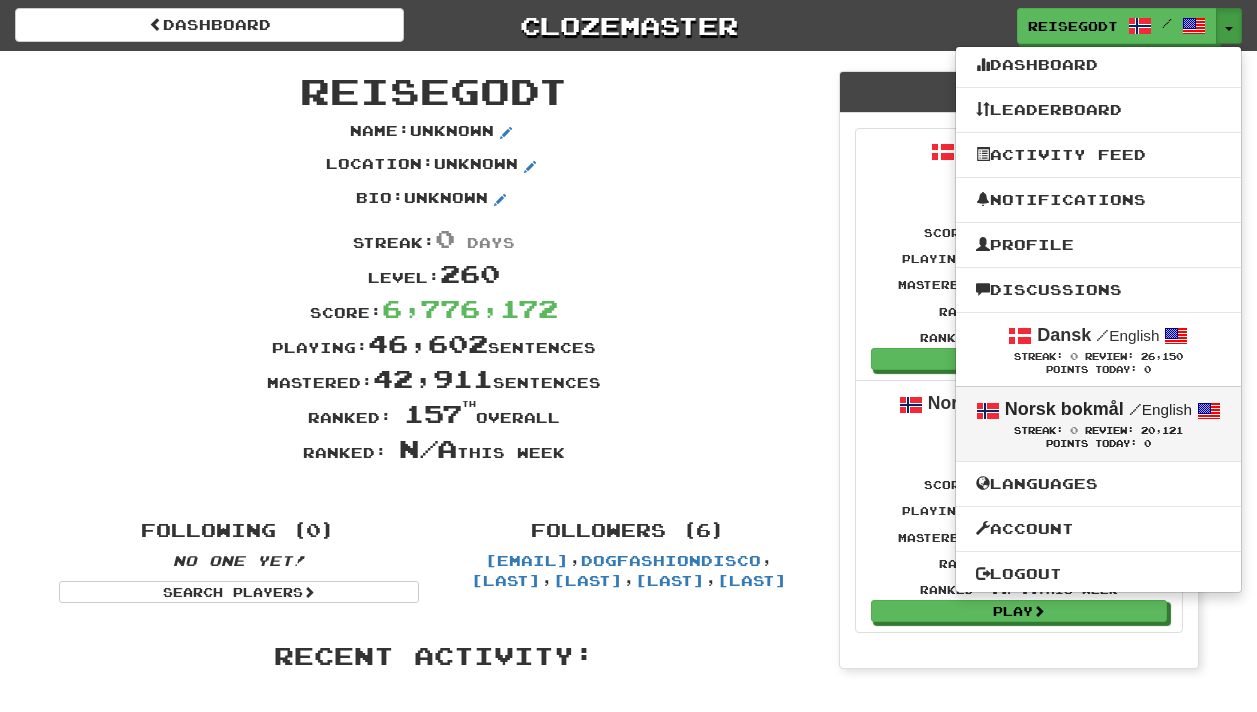 click on "Norsk bokmål" at bounding box center (1064, 409) 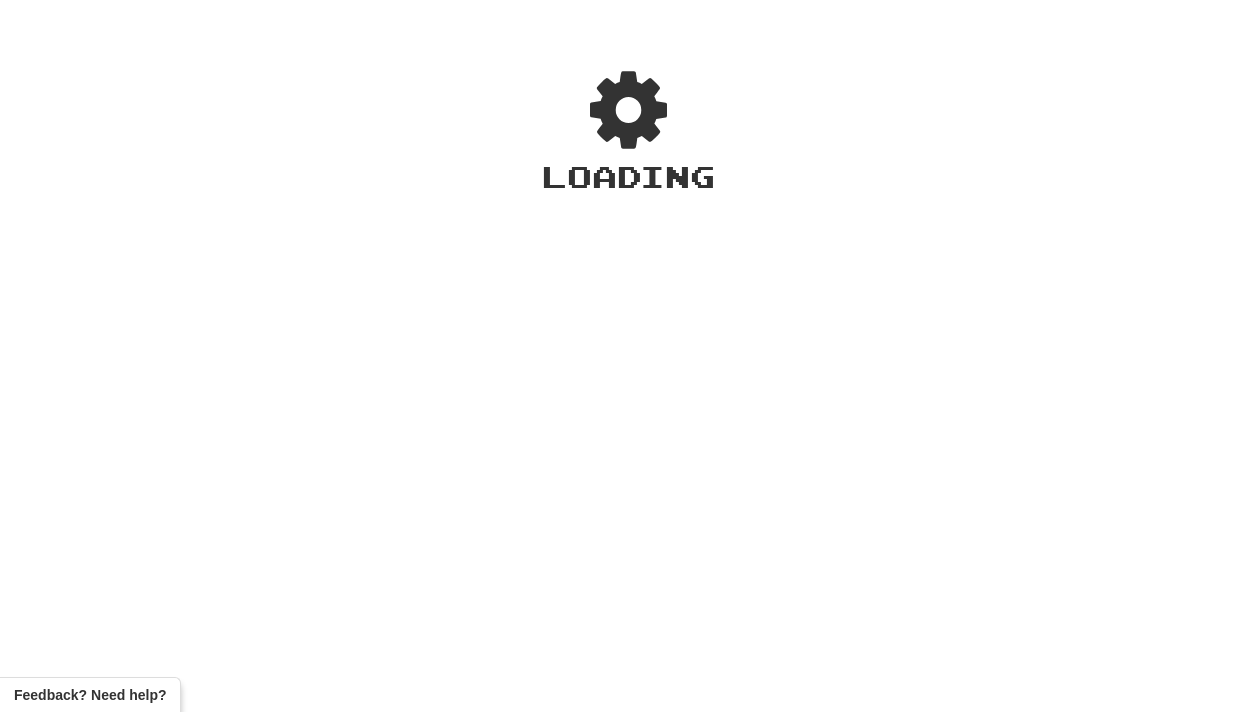 scroll, scrollTop: 0, scrollLeft: 0, axis: both 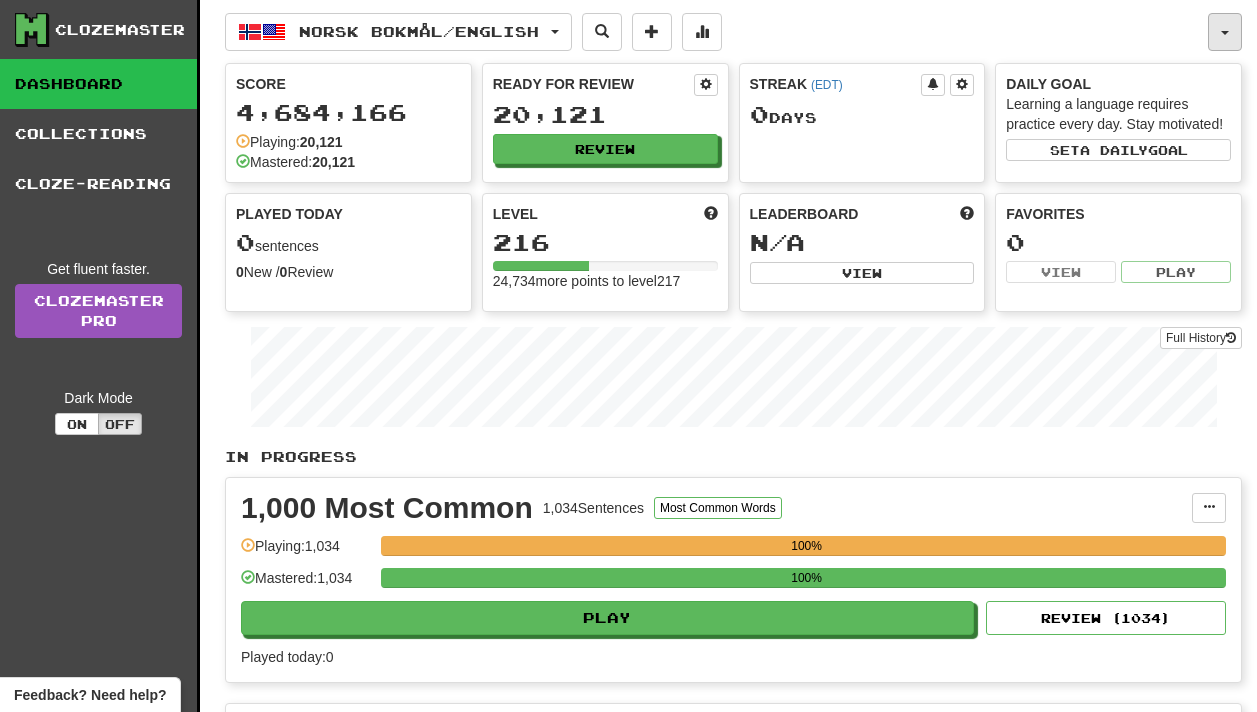 click at bounding box center (1225, 32) 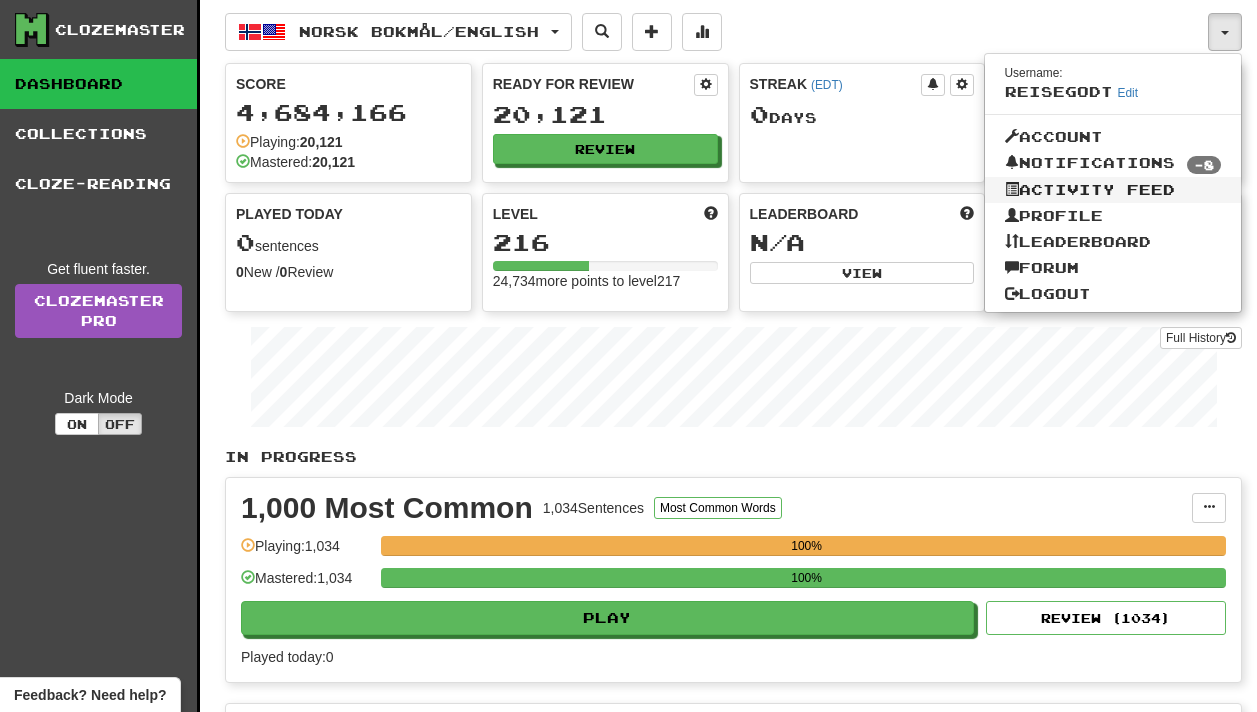 click on "Activity Feed" at bounding box center [1113, 190] 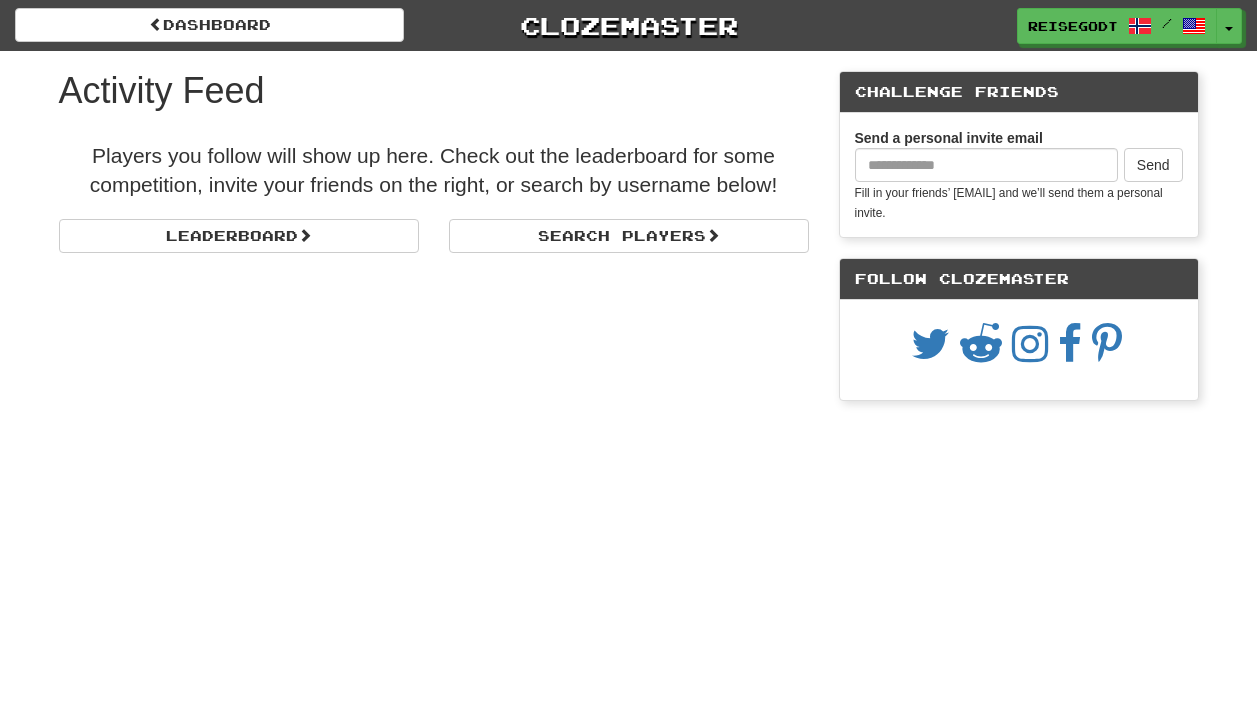 scroll, scrollTop: 0, scrollLeft: 0, axis: both 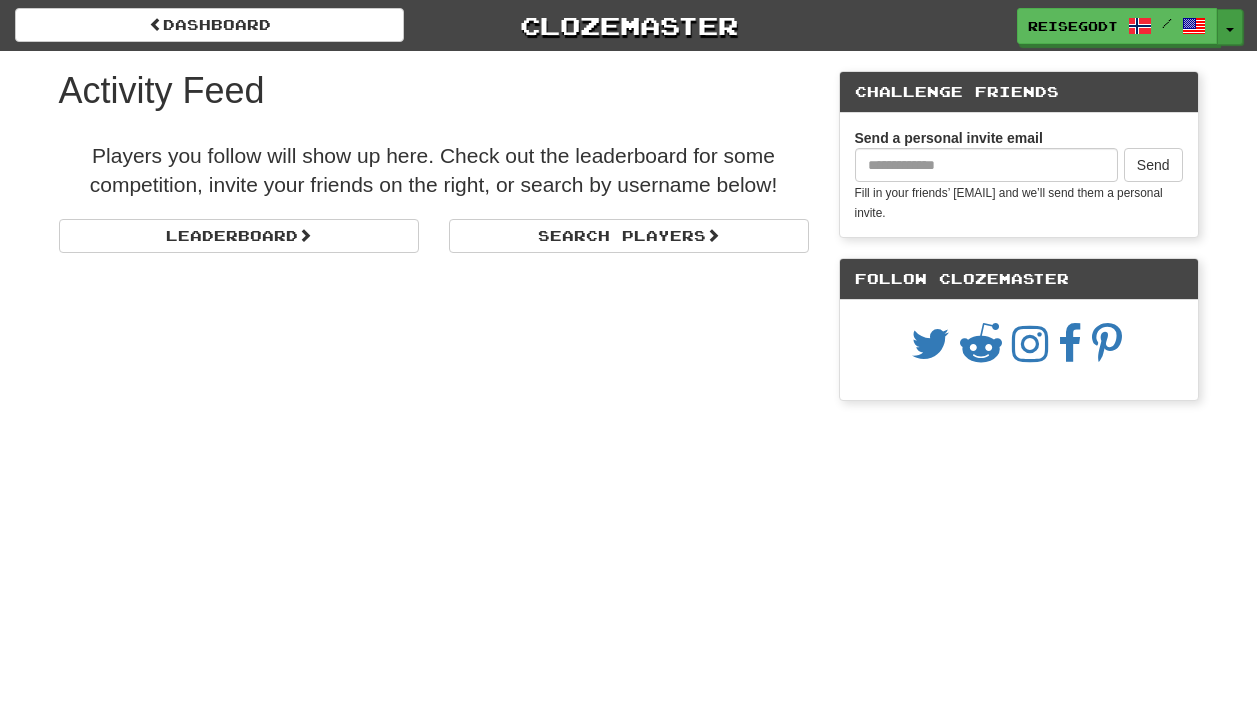 click at bounding box center [1230, 30] 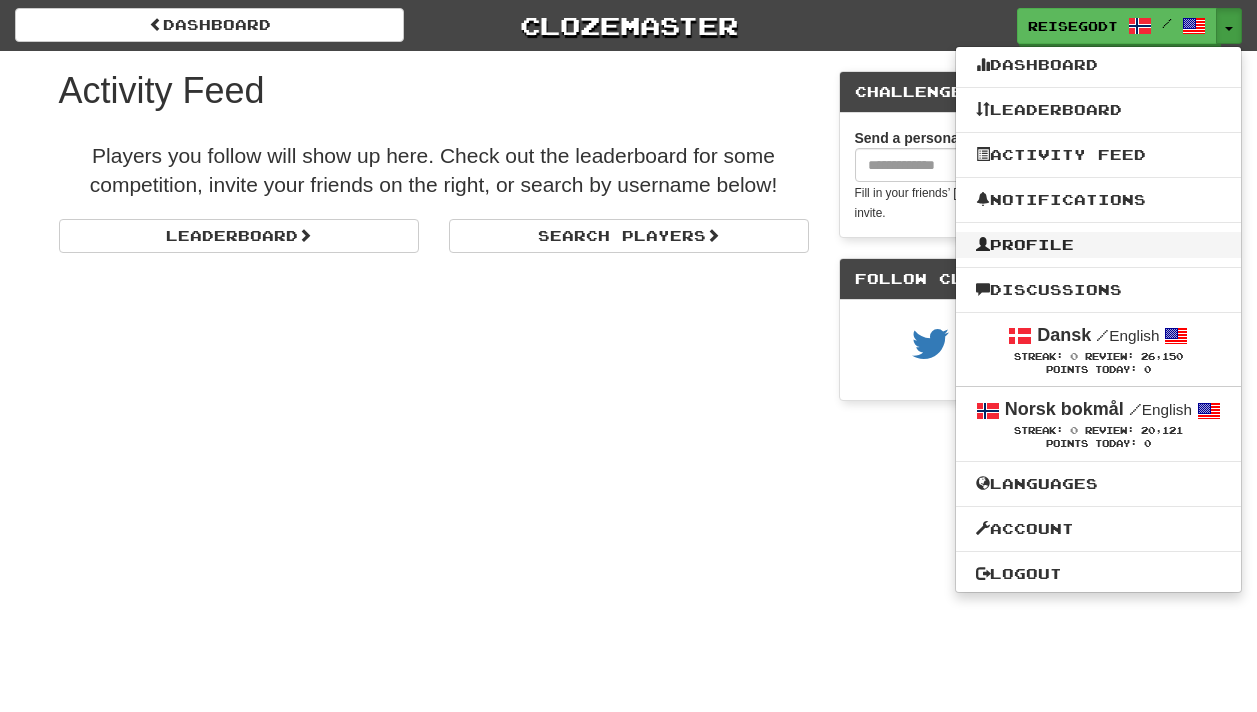 click on "Profile" at bounding box center [1098, 245] 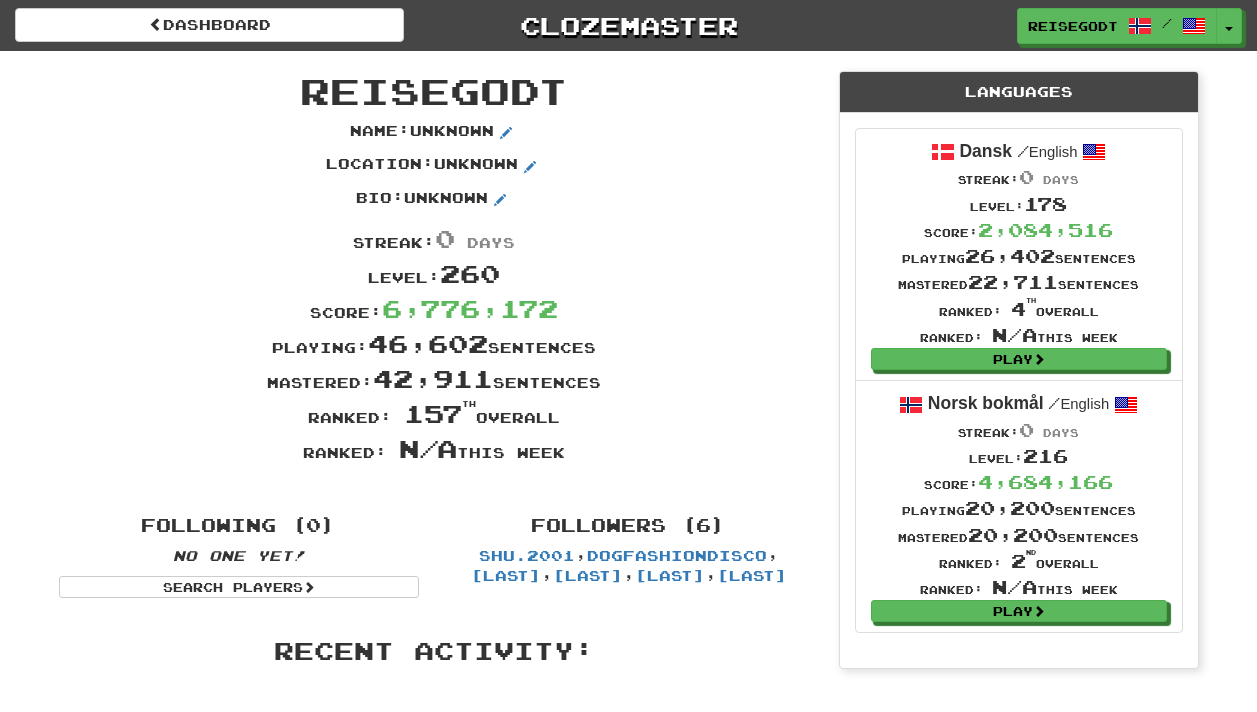 scroll, scrollTop: 0, scrollLeft: 0, axis: both 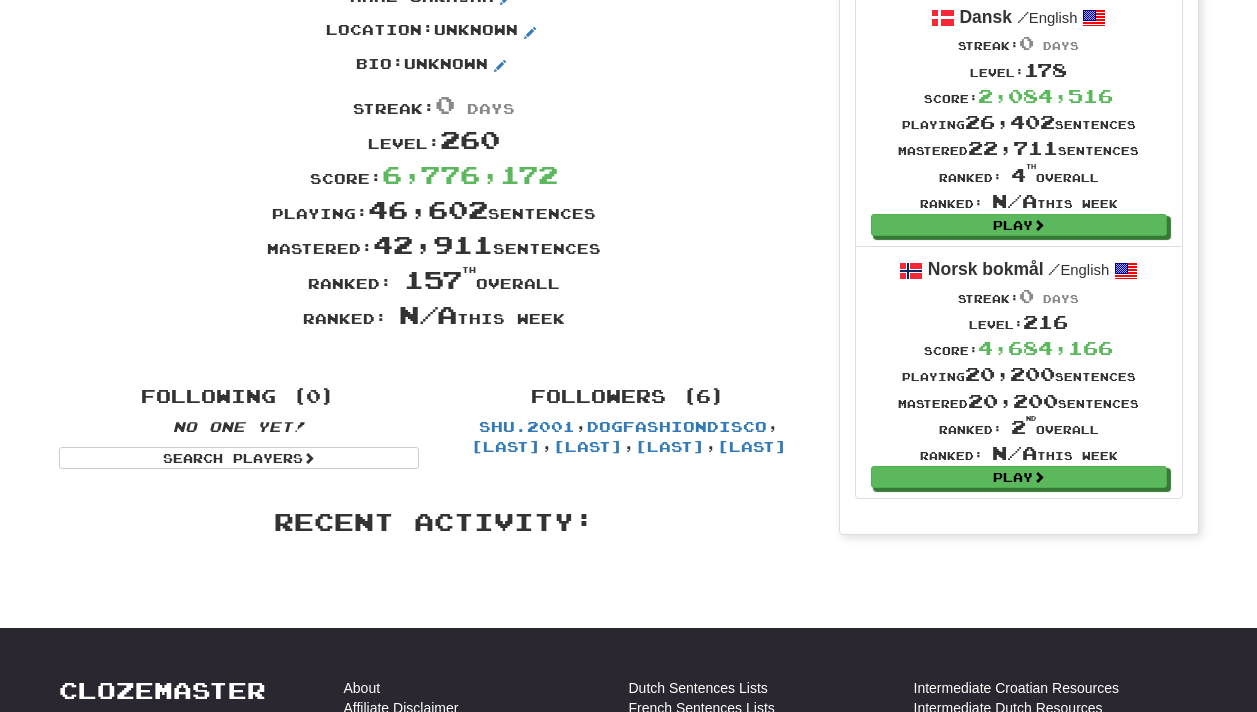 click on "Norsk bokmål" at bounding box center (986, 269) 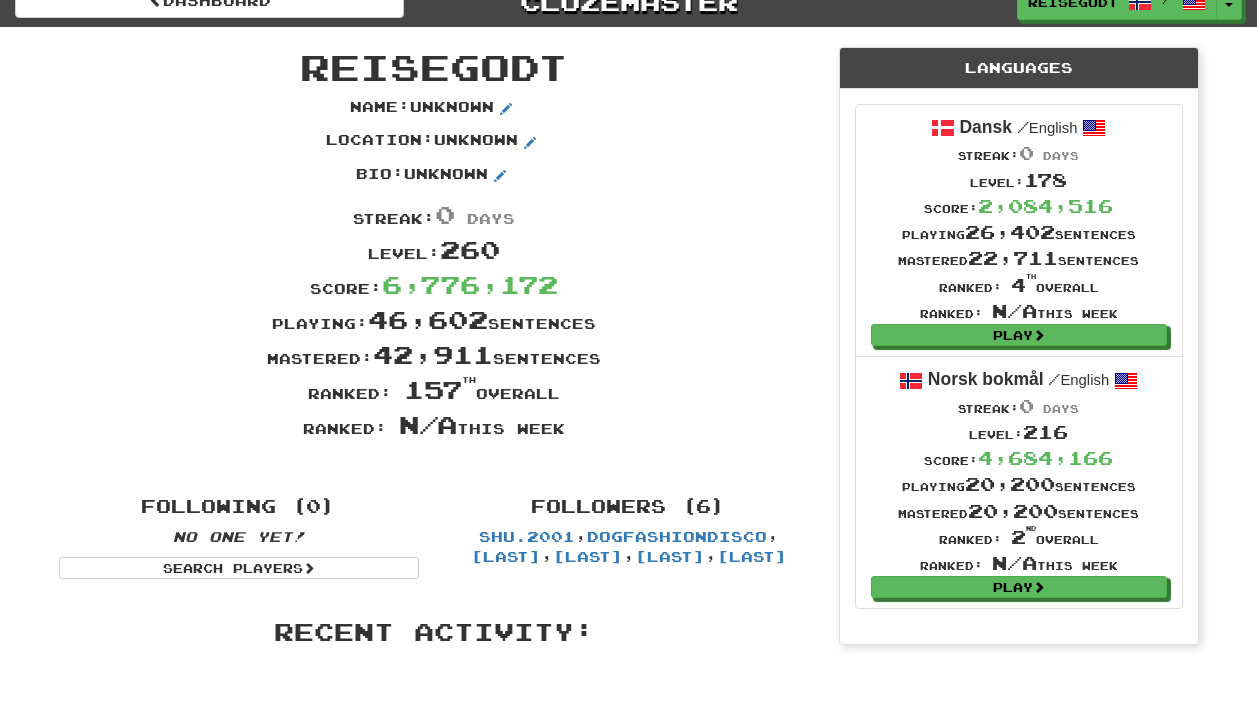 scroll, scrollTop: 0, scrollLeft: 0, axis: both 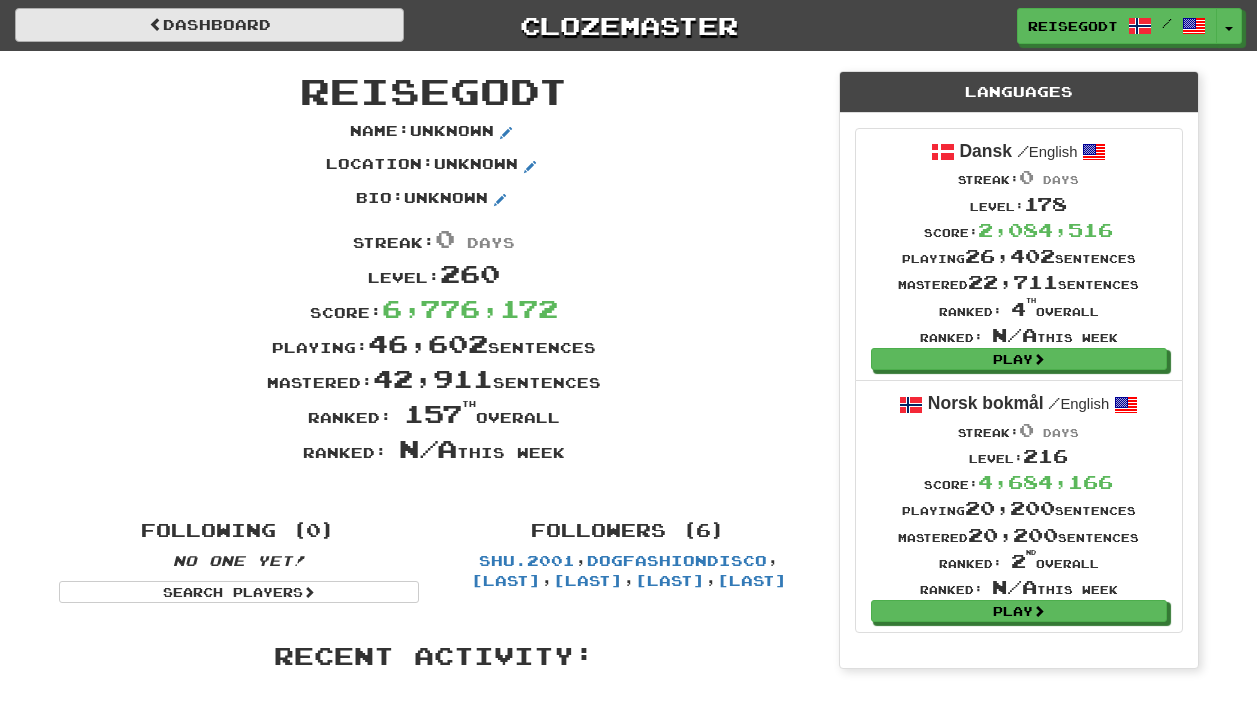 click on "Dashboard" at bounding box center [209, 25] 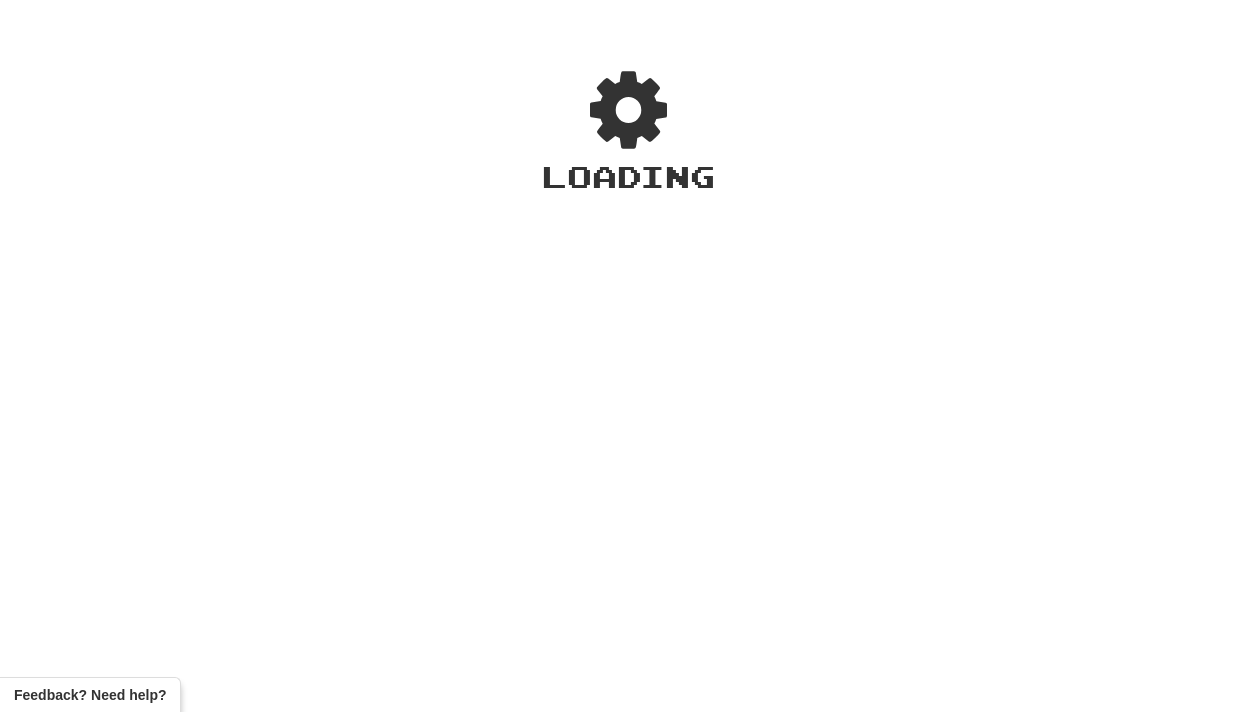 scroll, scrollTop: 0, scrollLeft: 0, axis: both 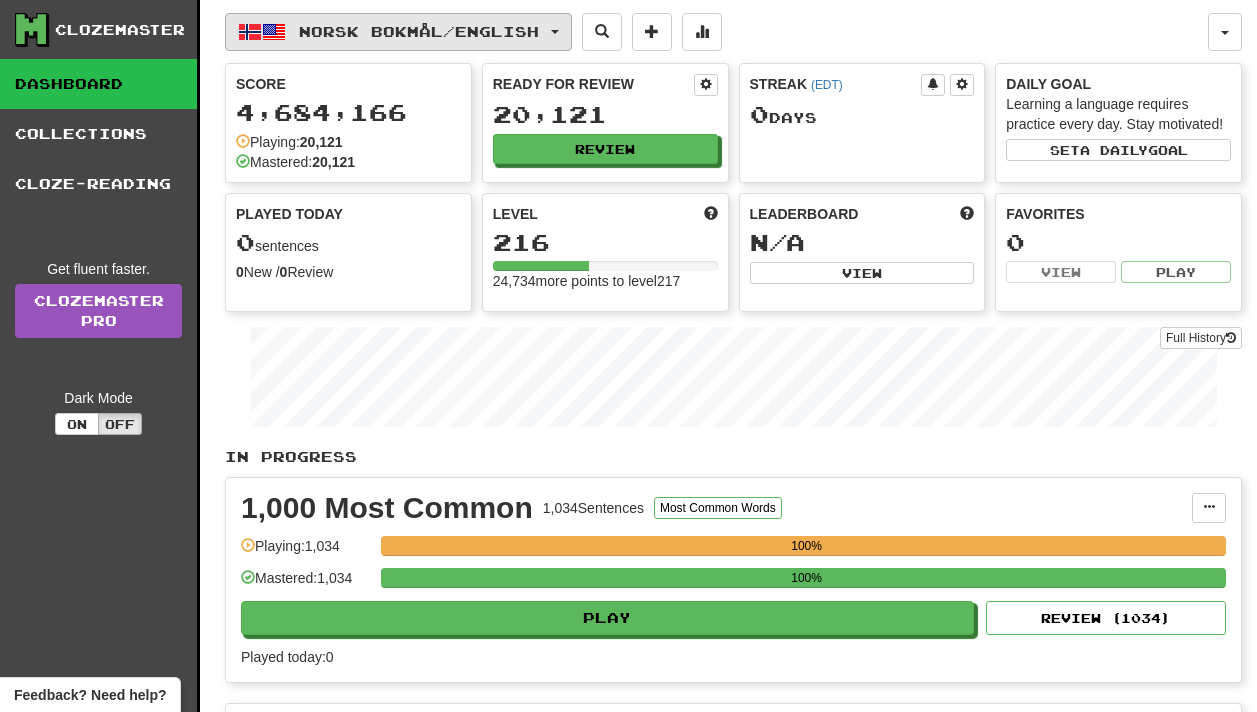 click on "Norsk bokmål  /  English" at bounding box center (419, 31) 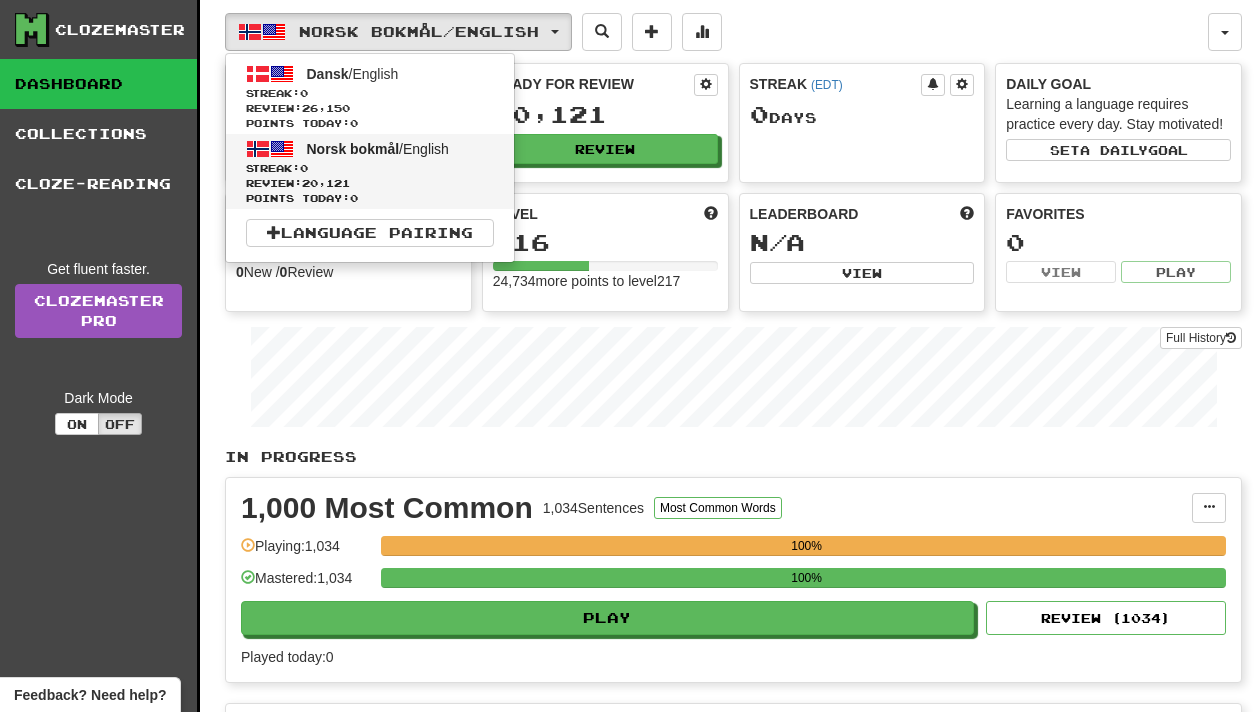 click on "Norsk bokmål" at bounding box center (353, 149) 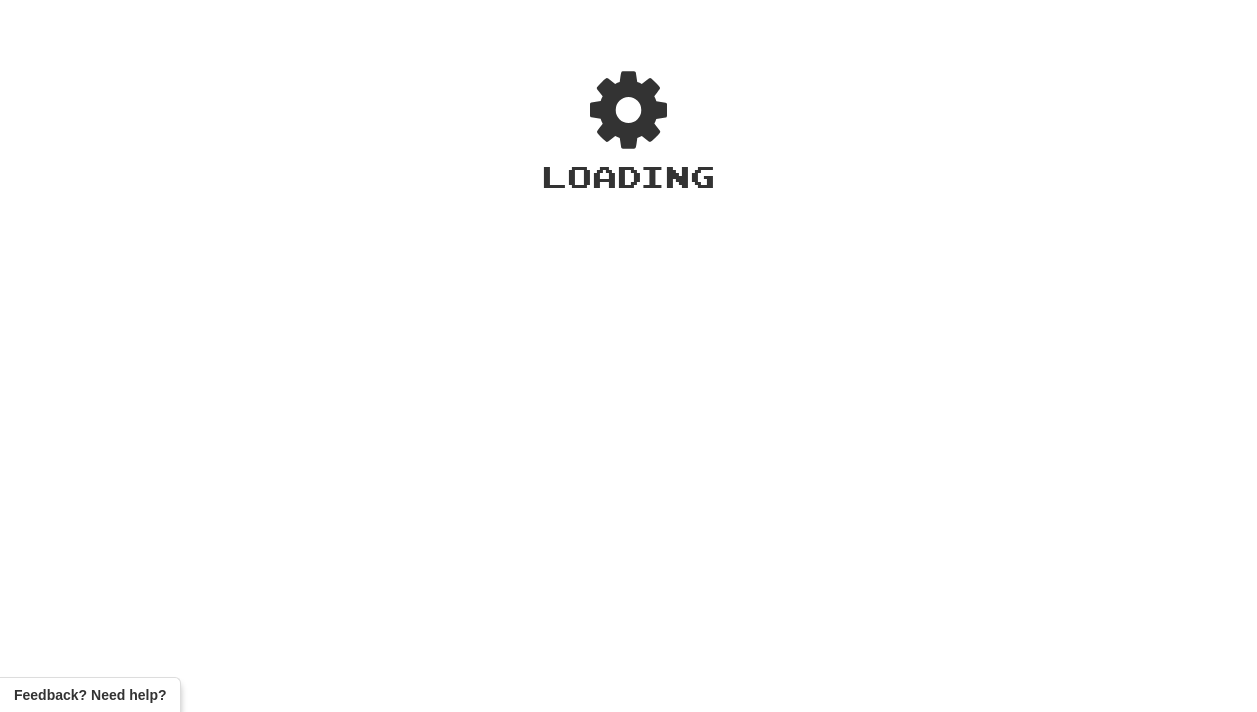 scroll, scrollTop: 0, scrollLeft: 0, axis: both 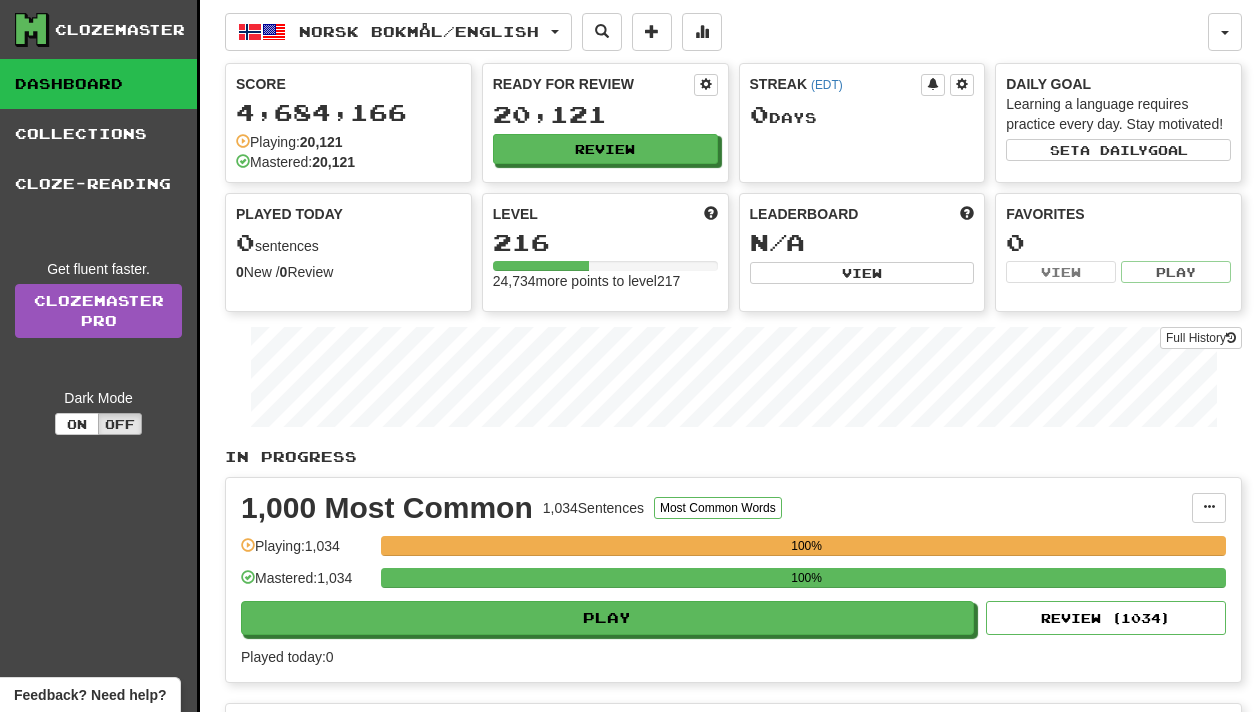 click on "Dashboard" at bounding box center [98, 84] 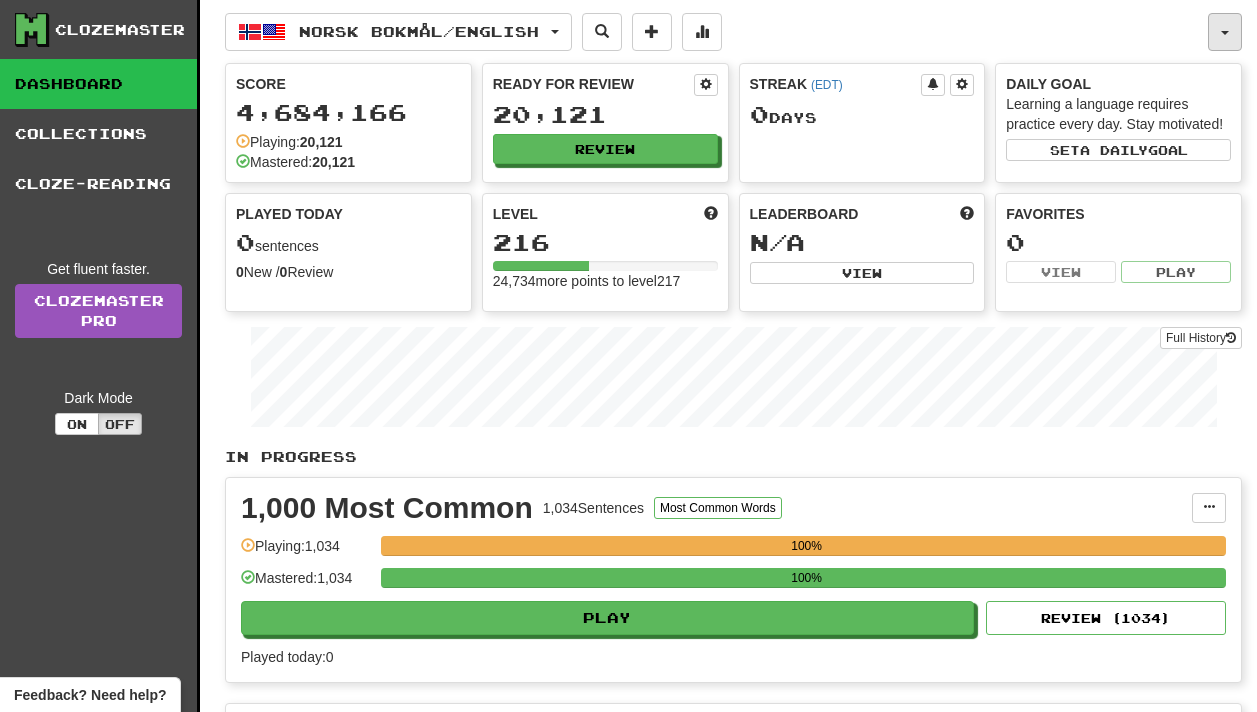 click at bounding box center (1225, 32) 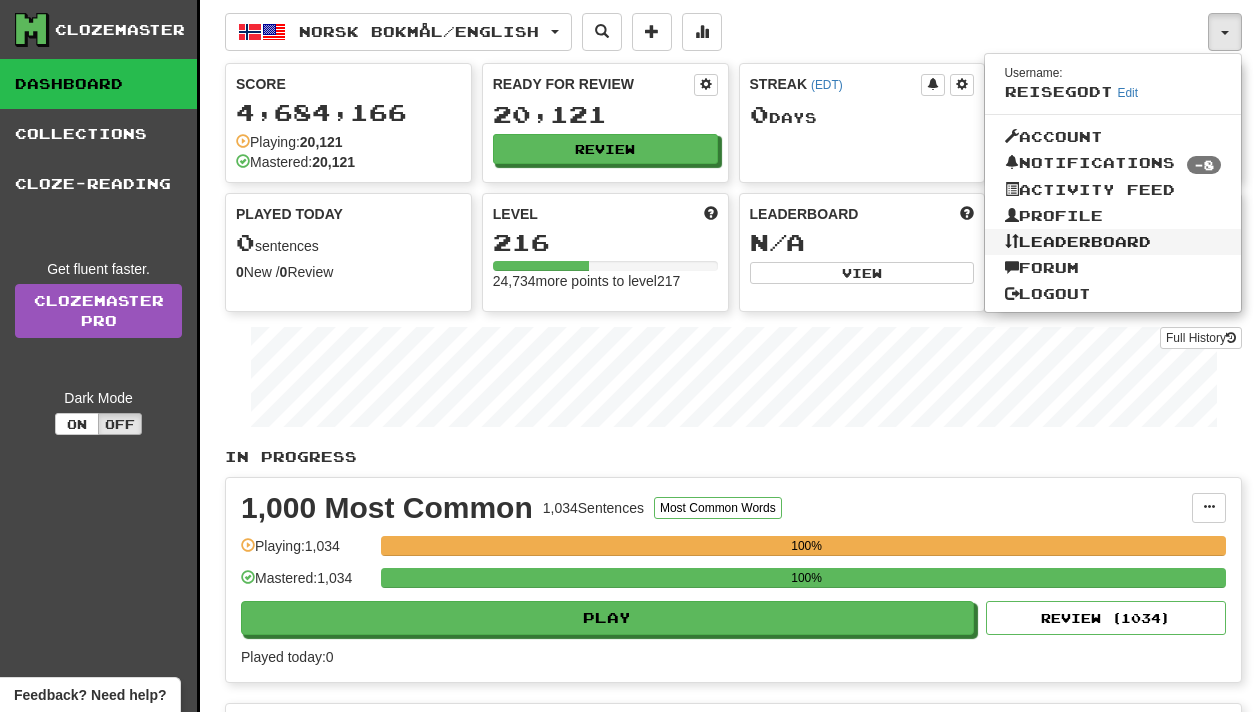 click on "Leaderboard" at bounding box center [1113, 242] 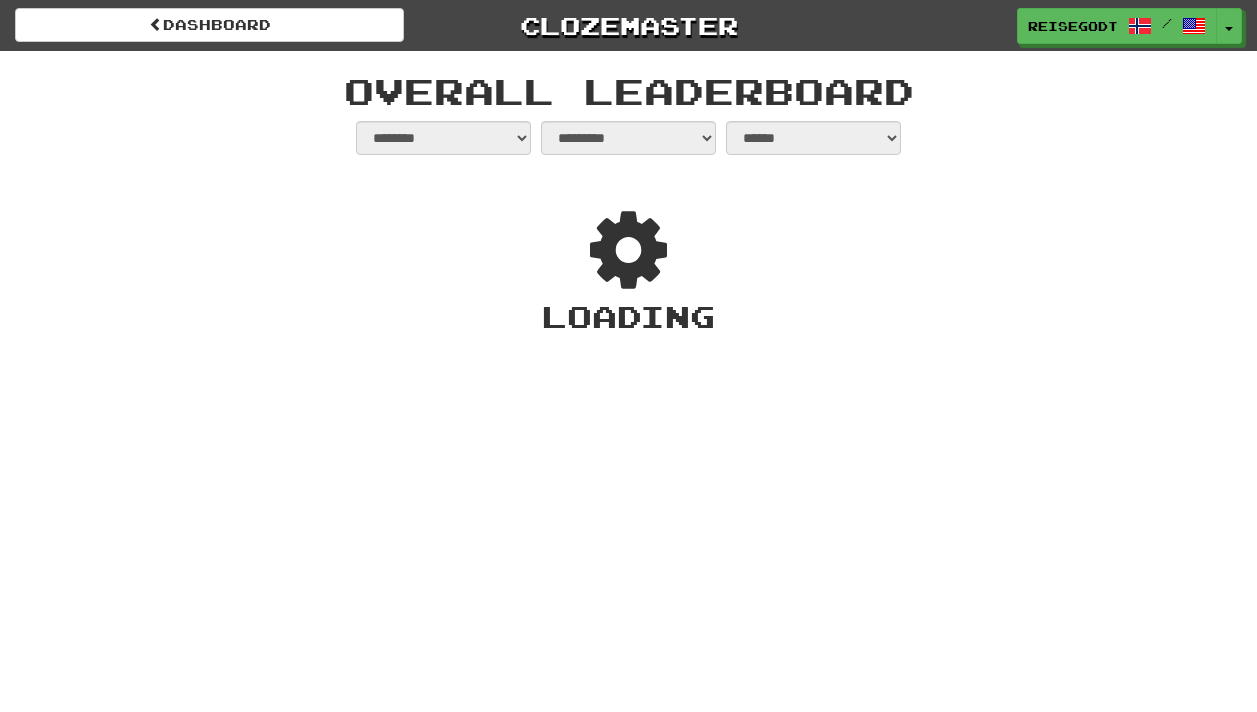 select on "**********" 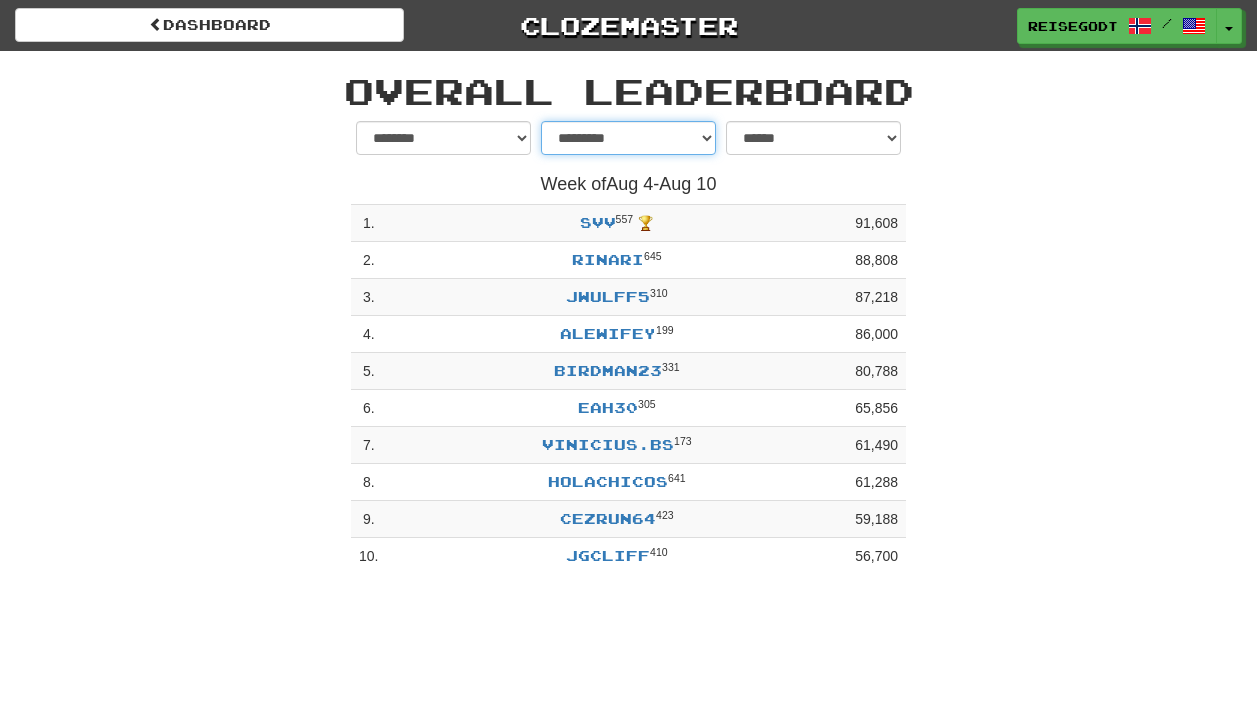 select on "********" 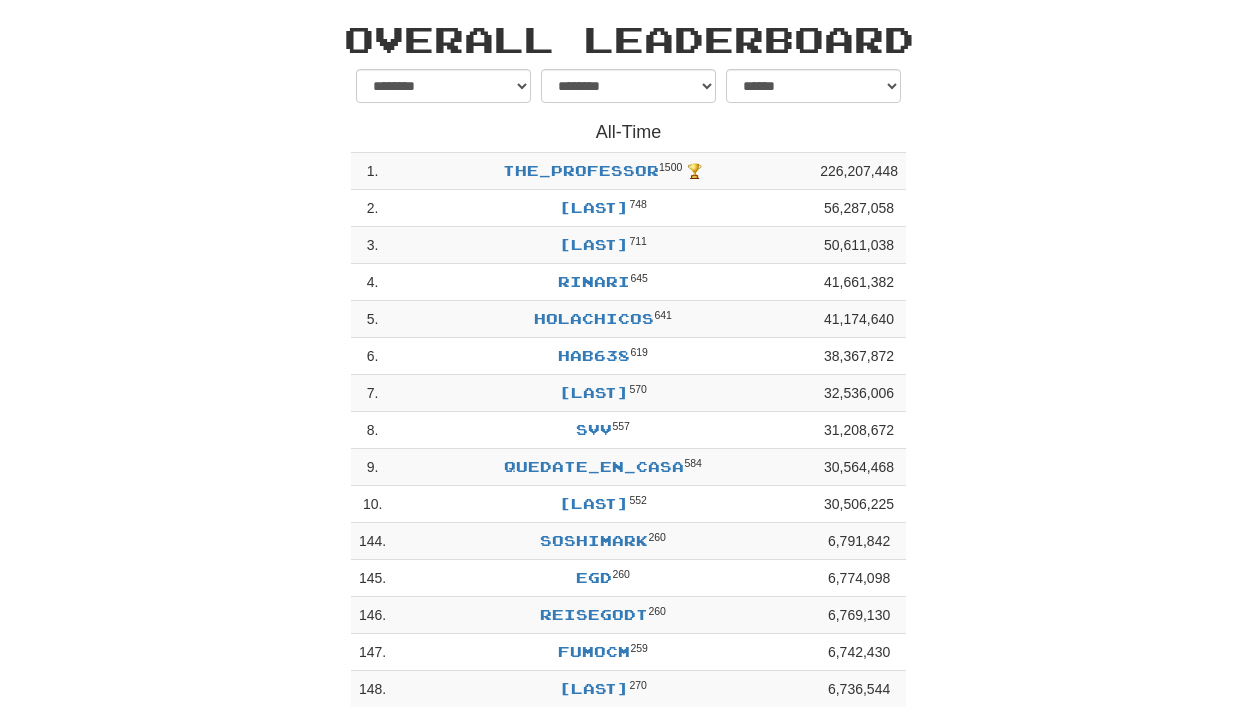 scroll, scrollTop: 0, scrollLeft: 0, axis: both 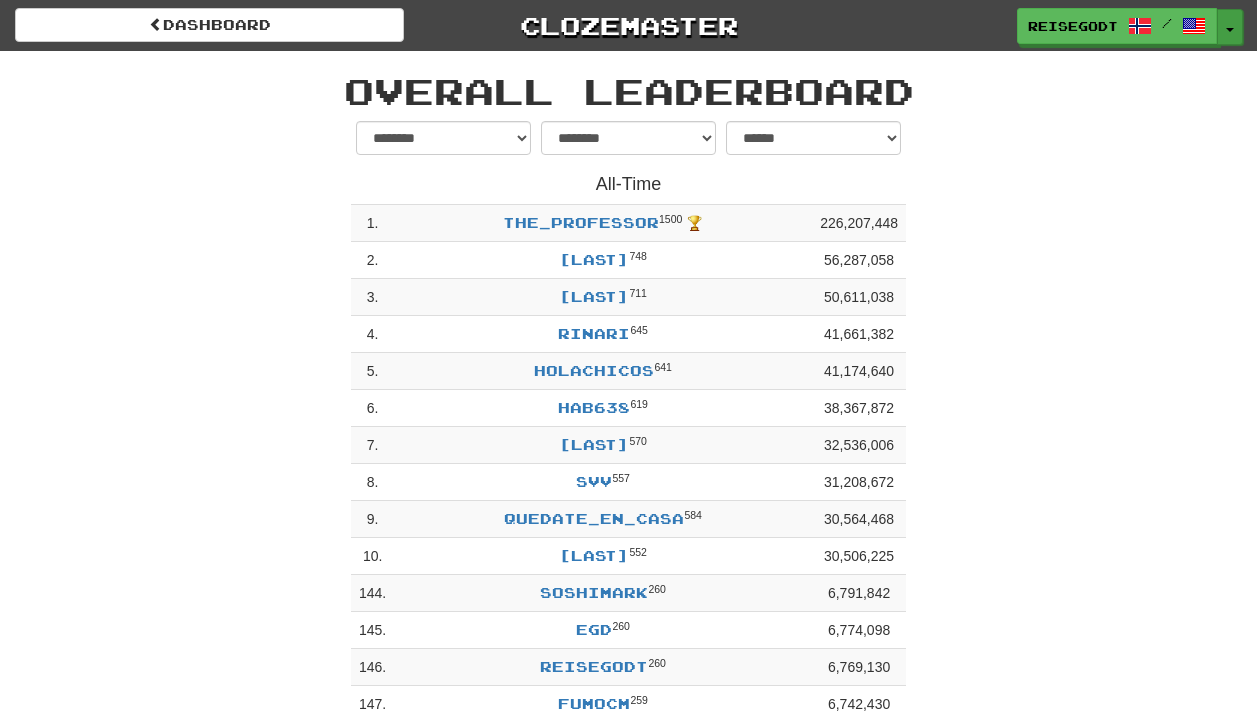 click on "Toggle Dropdown" at bounding box center [1230, 27] 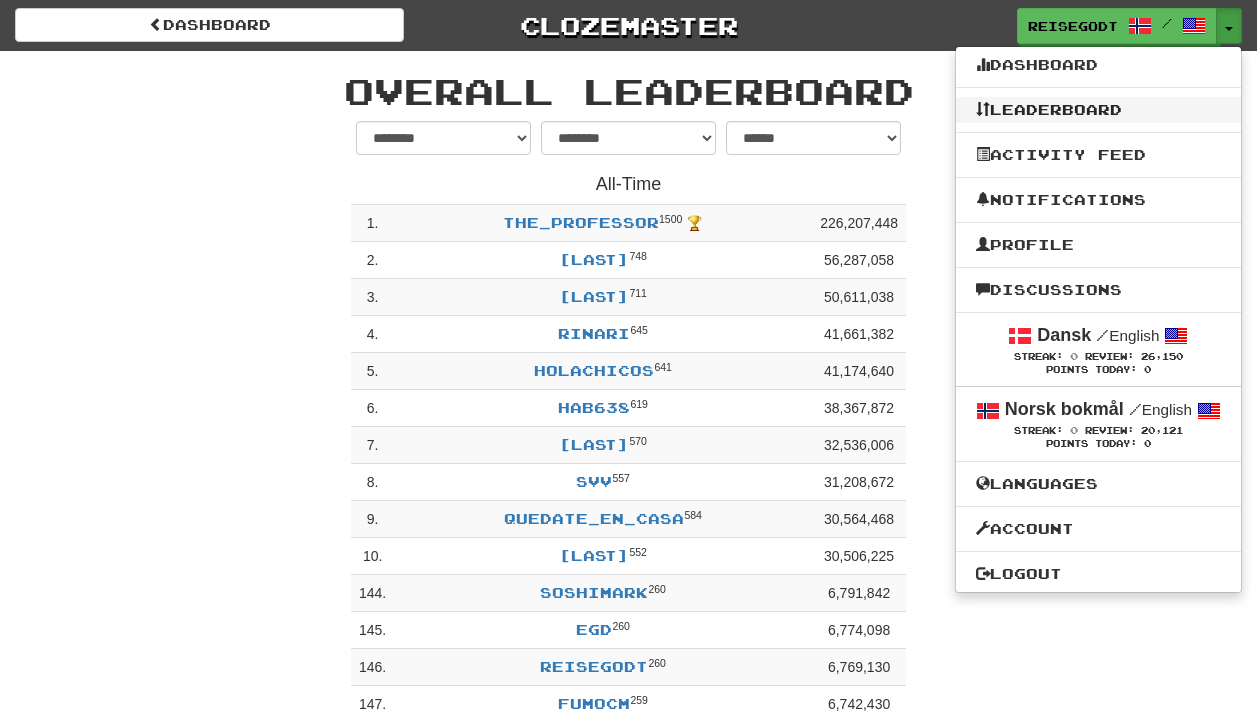 click on "Leaderboard" at bounding box center (1098, 110) 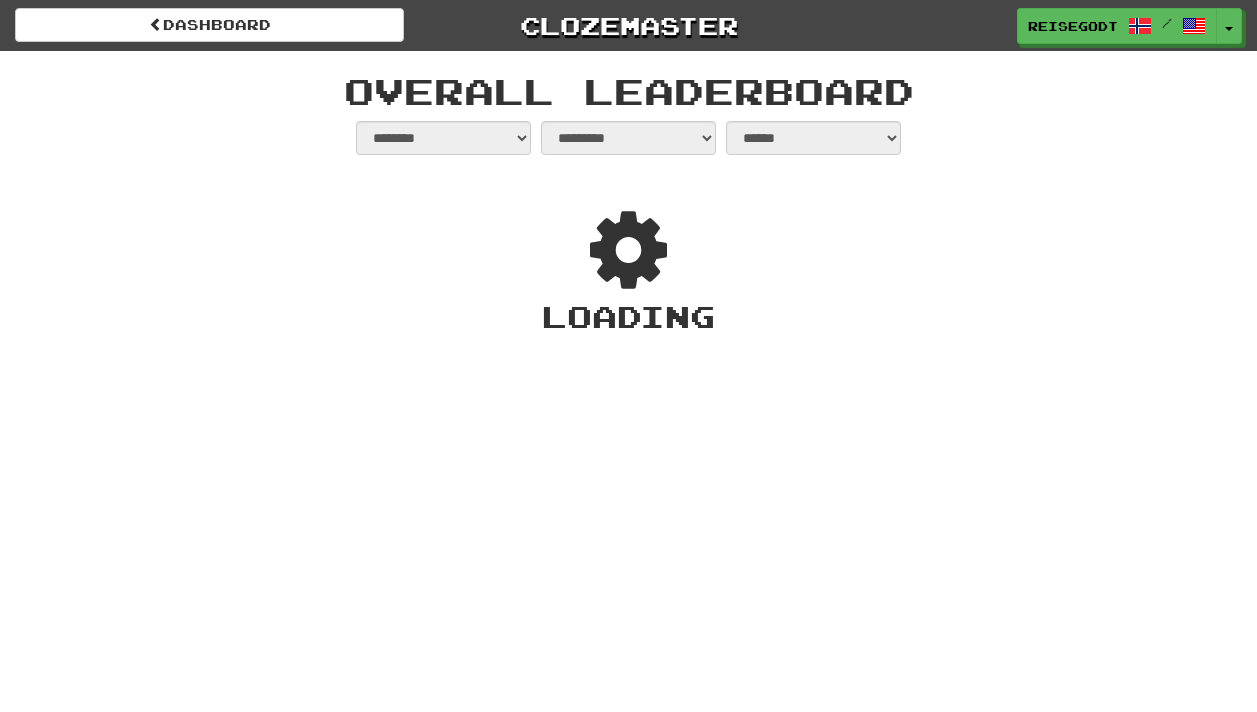 select on "**********" 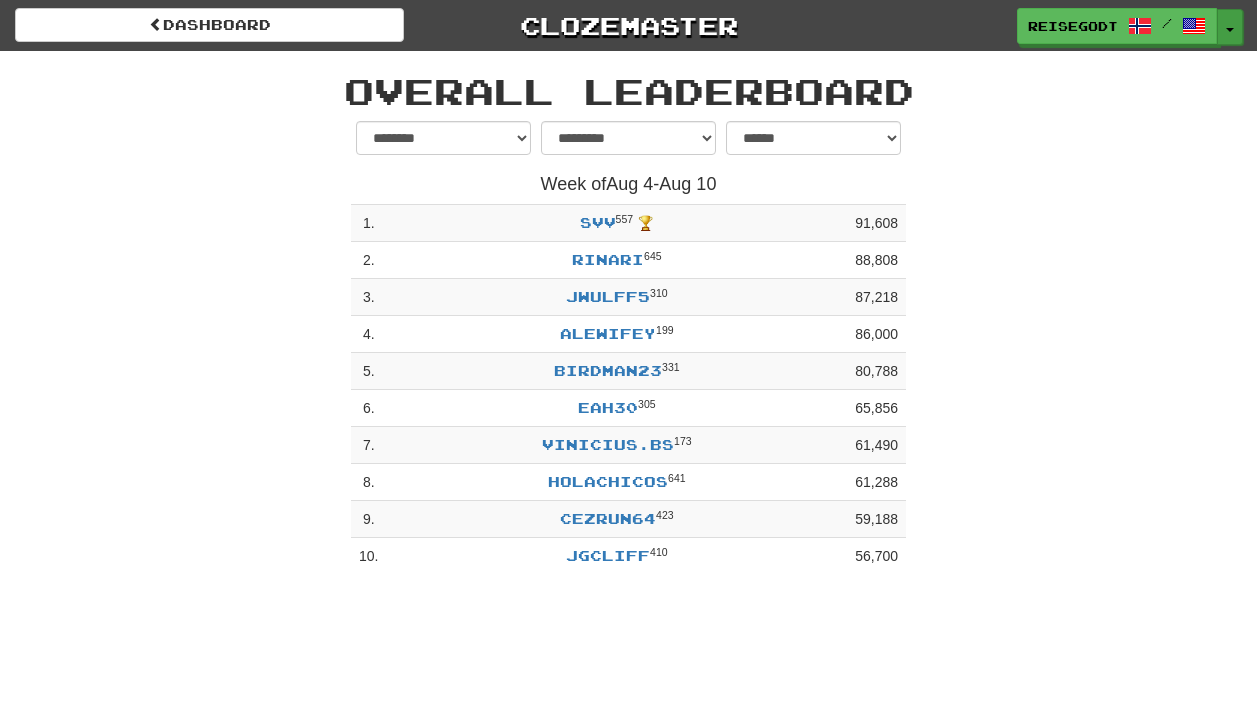 click at bounding box center (1230, 30) 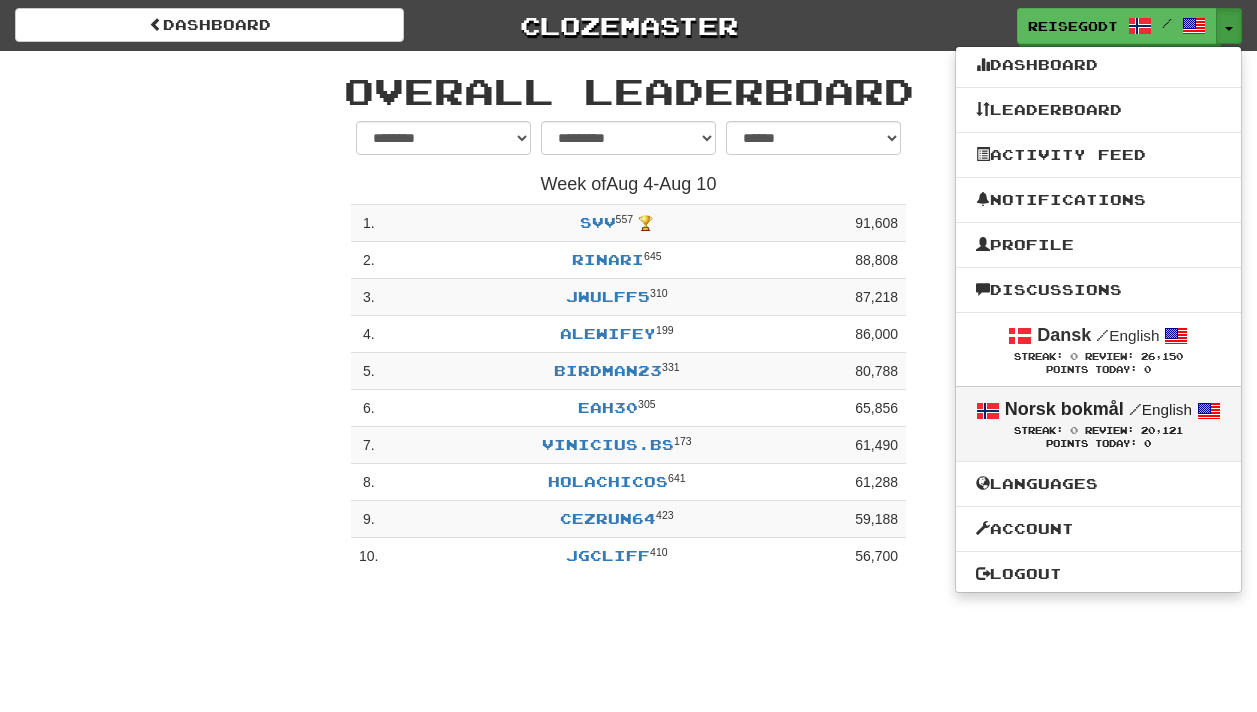 click on "Norsk bokmål" at bounding box center [1064, 409] 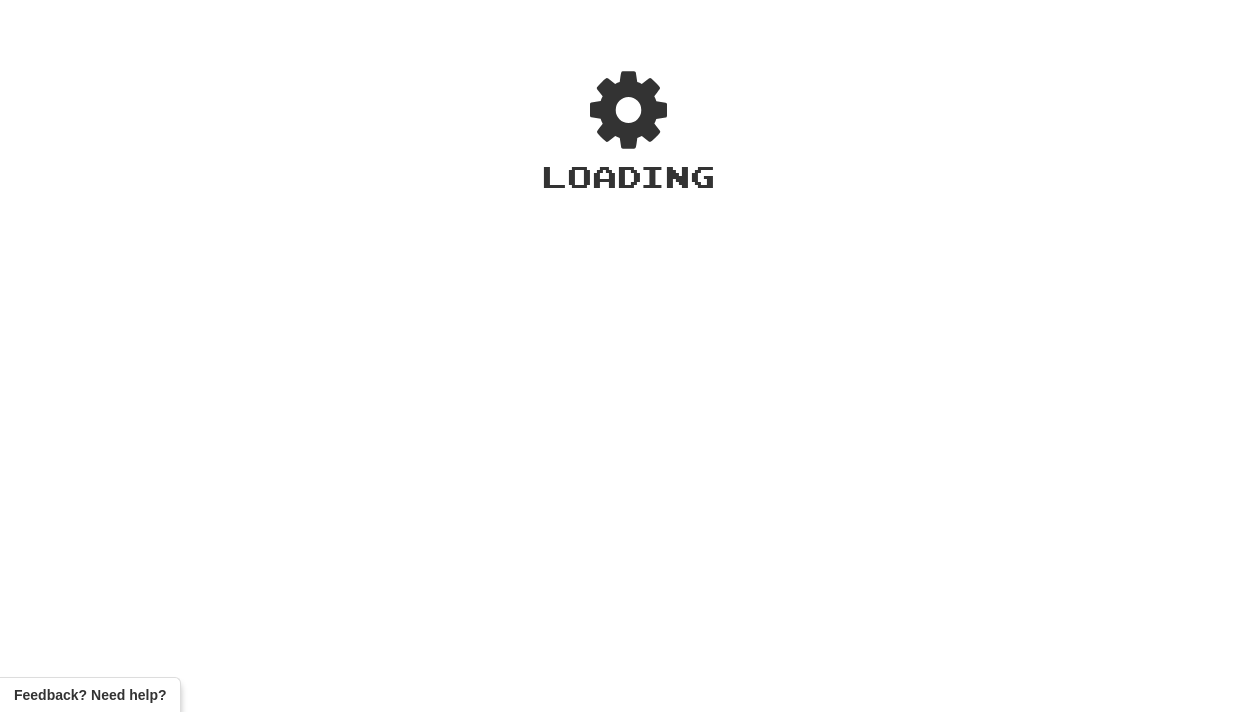 scroll, scrollTop: 0, scrollLeft: 0, axis: both 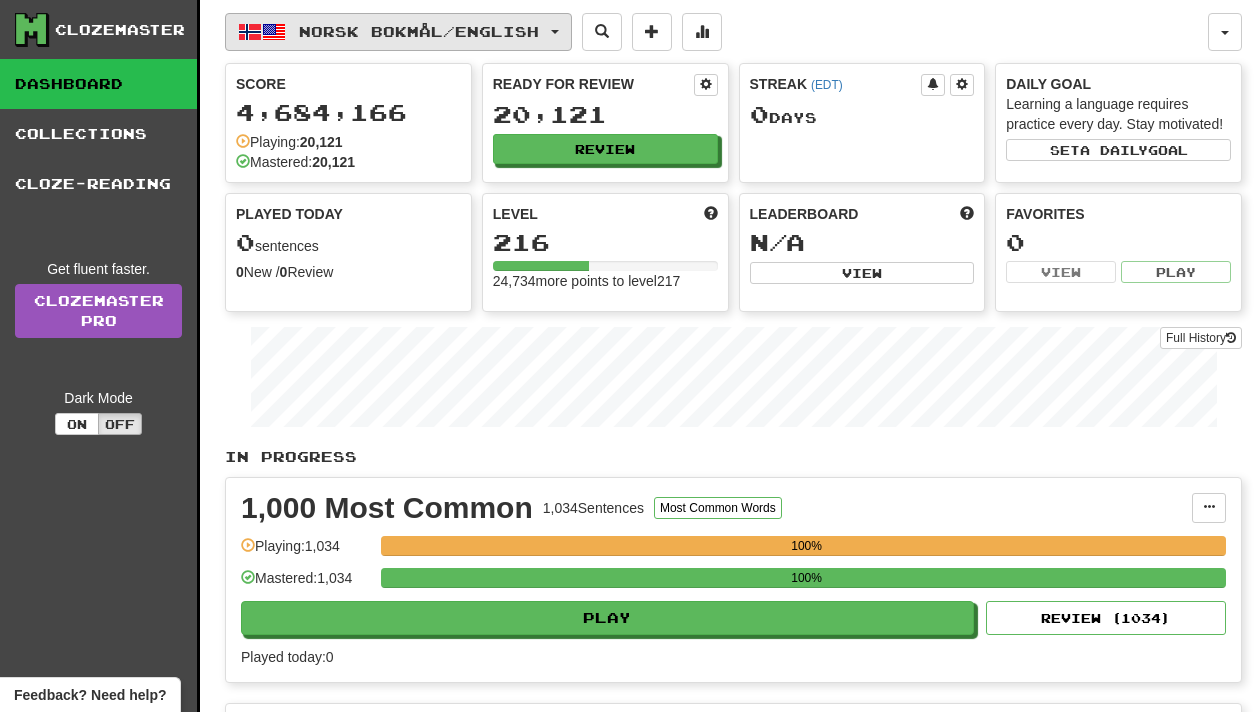 click on "Norsk bokmål  /  English" at bounding box center [398, 32] 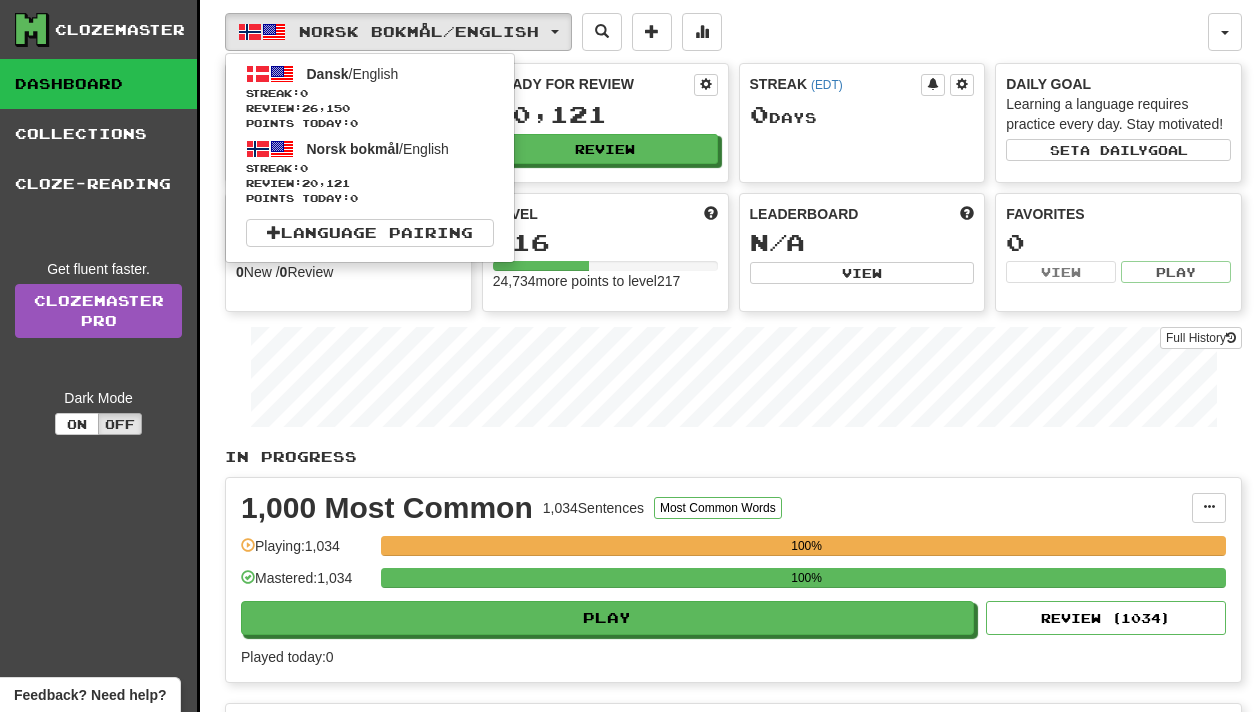 click on "Full History" at bounding box center (733, 379) 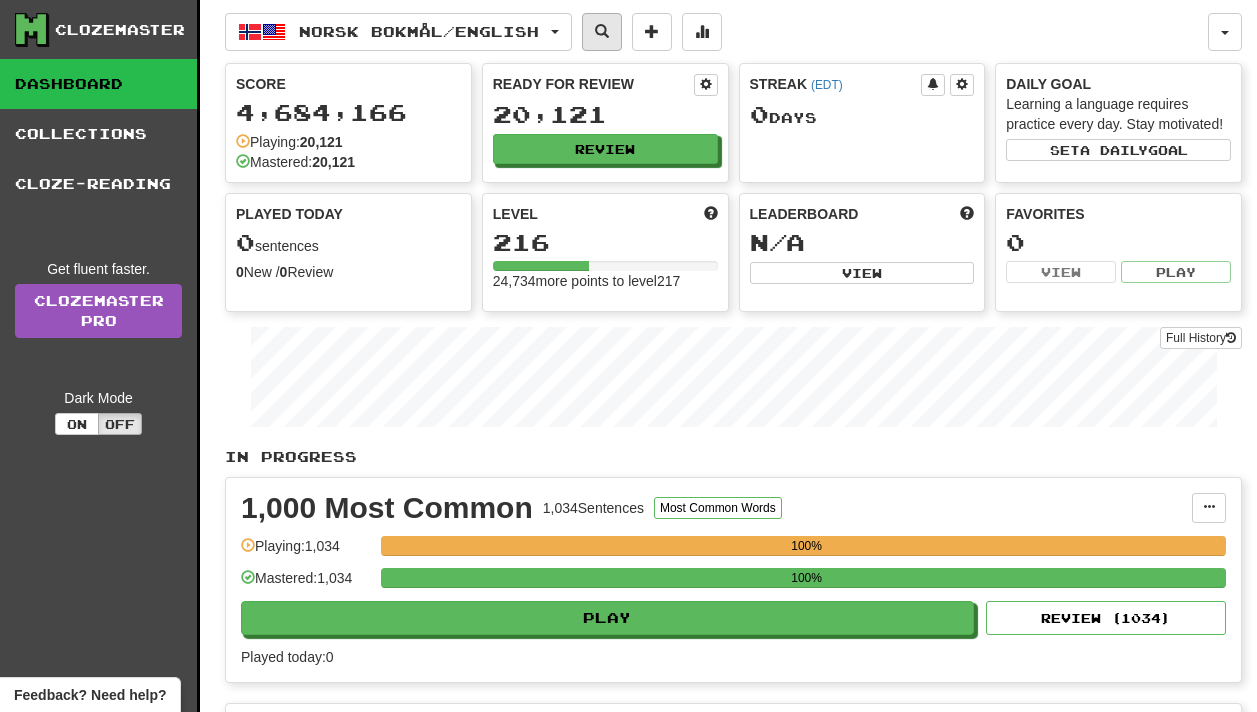 click at bounding box center (602, 31) 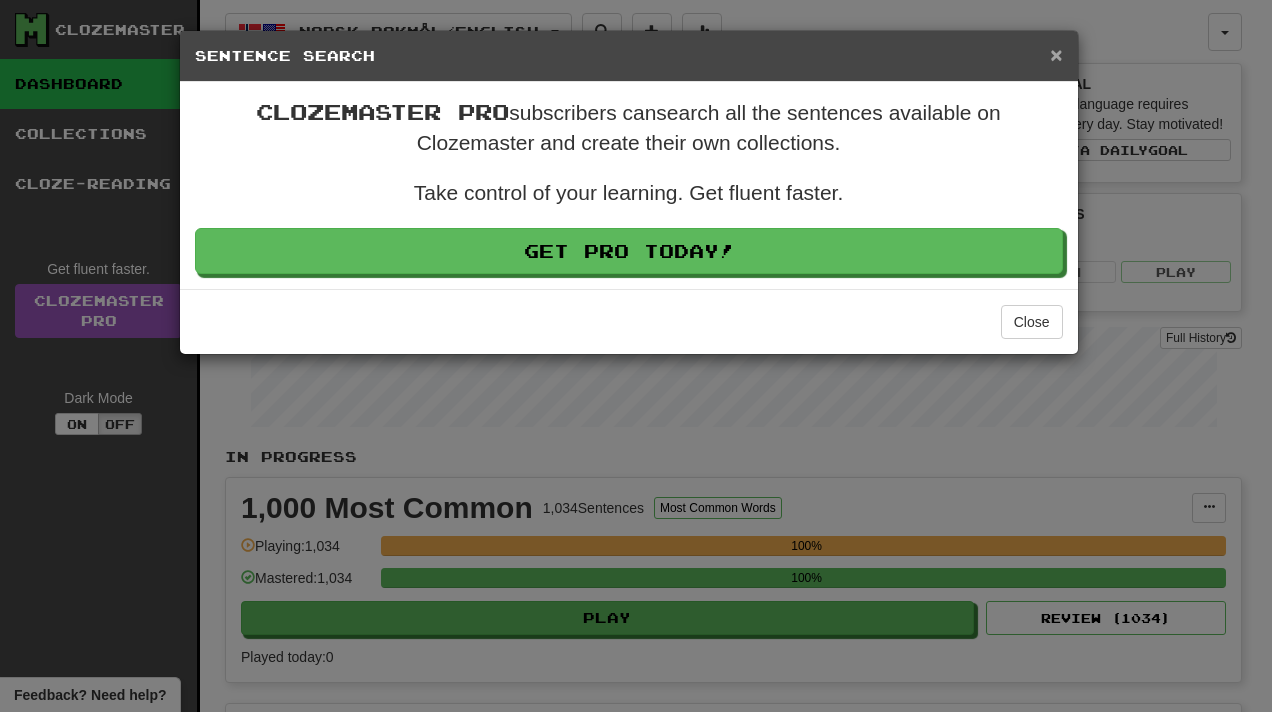 click on "×" at bounding box center [1056, 54] 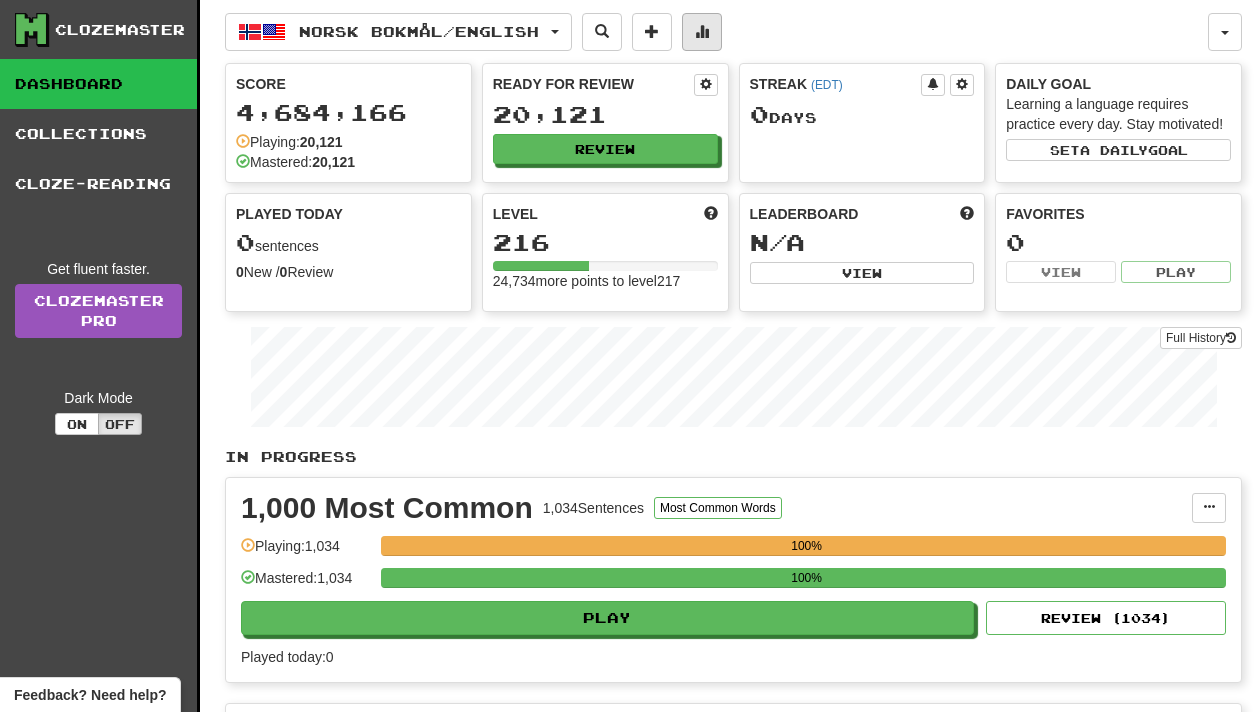 click at bounding box center [702, 31] 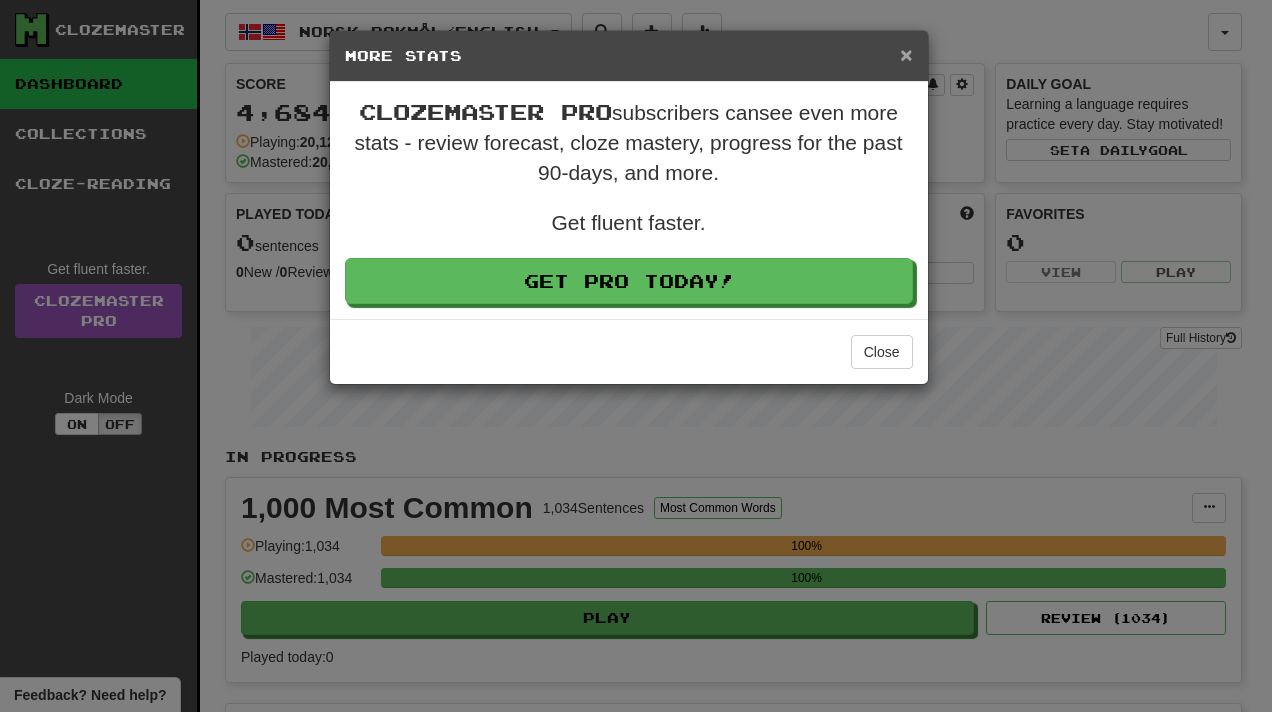 click on "×" at bounding box center (906, 54) 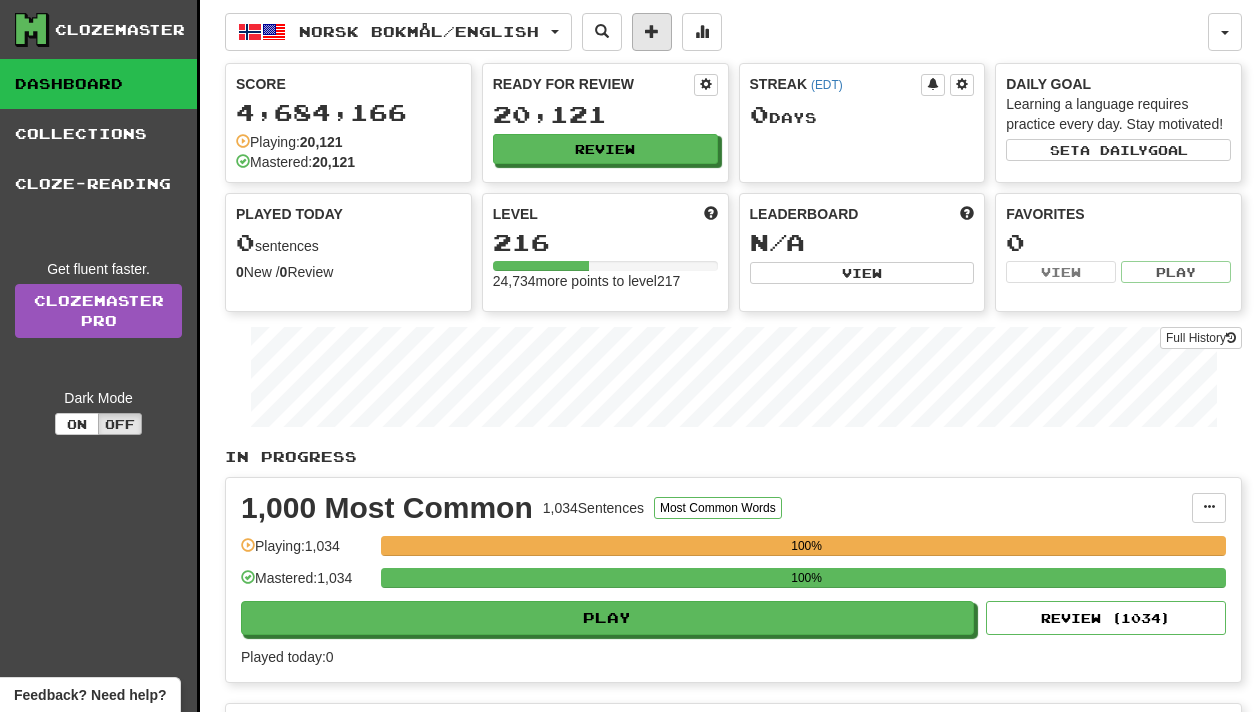 click at bounding box center (652, 31) 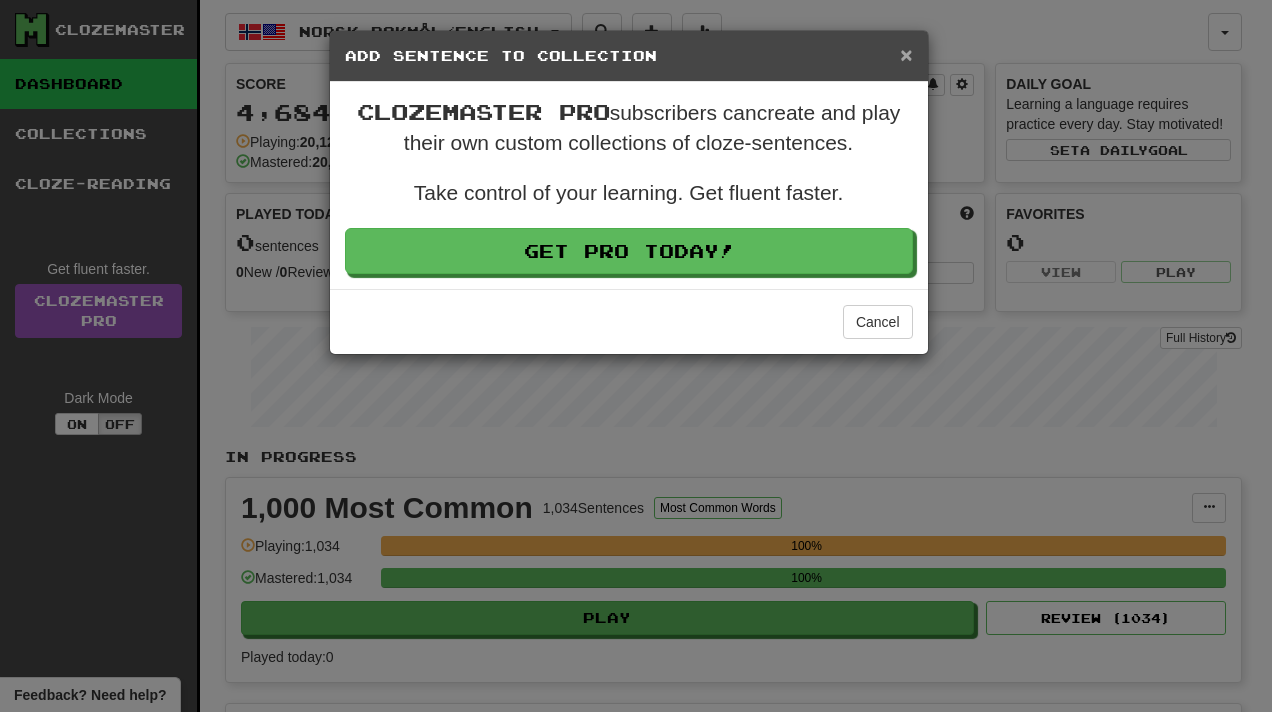click on "×" at bounding box center (906, 54) 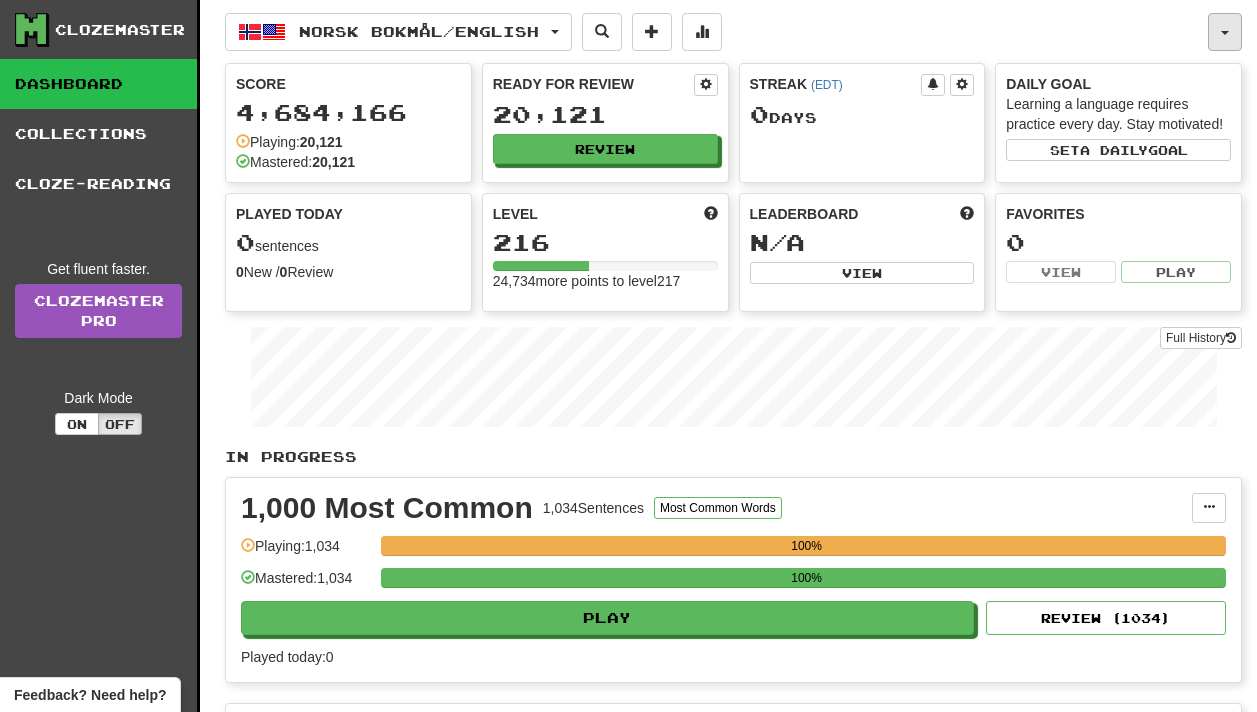 click at bounding box center (1225, 32) 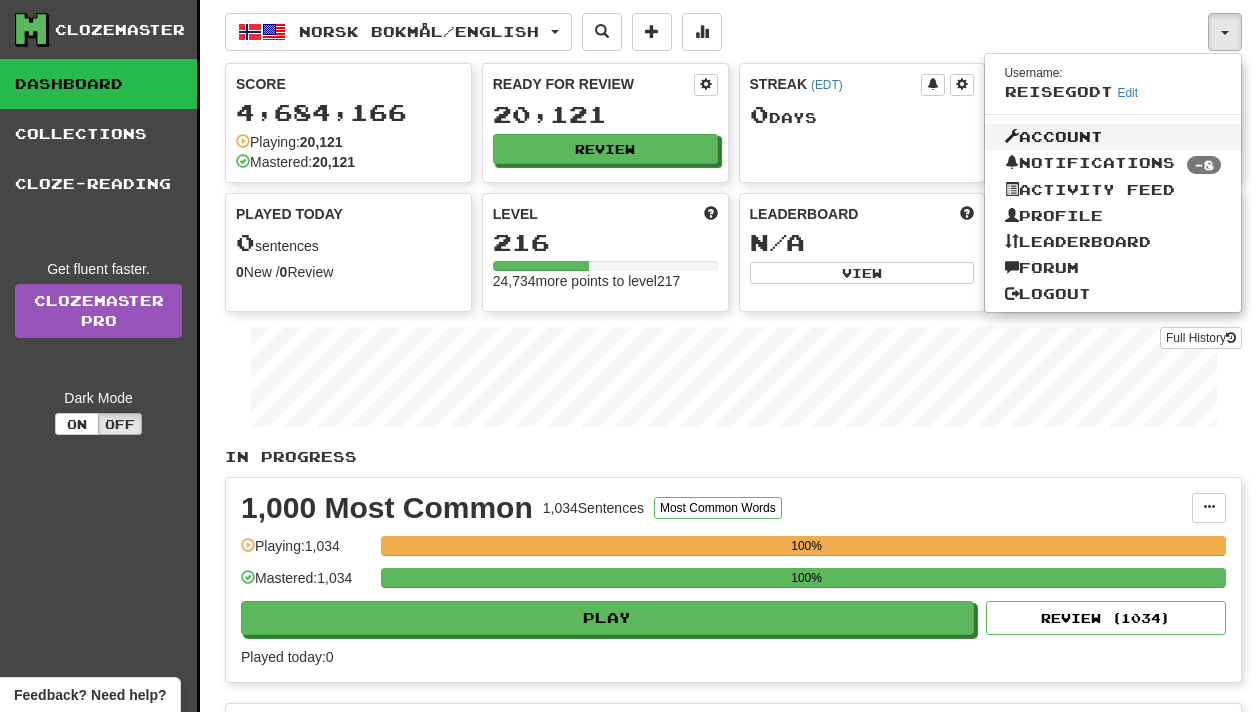 click on "Account" at bounding box center (1113, 137) 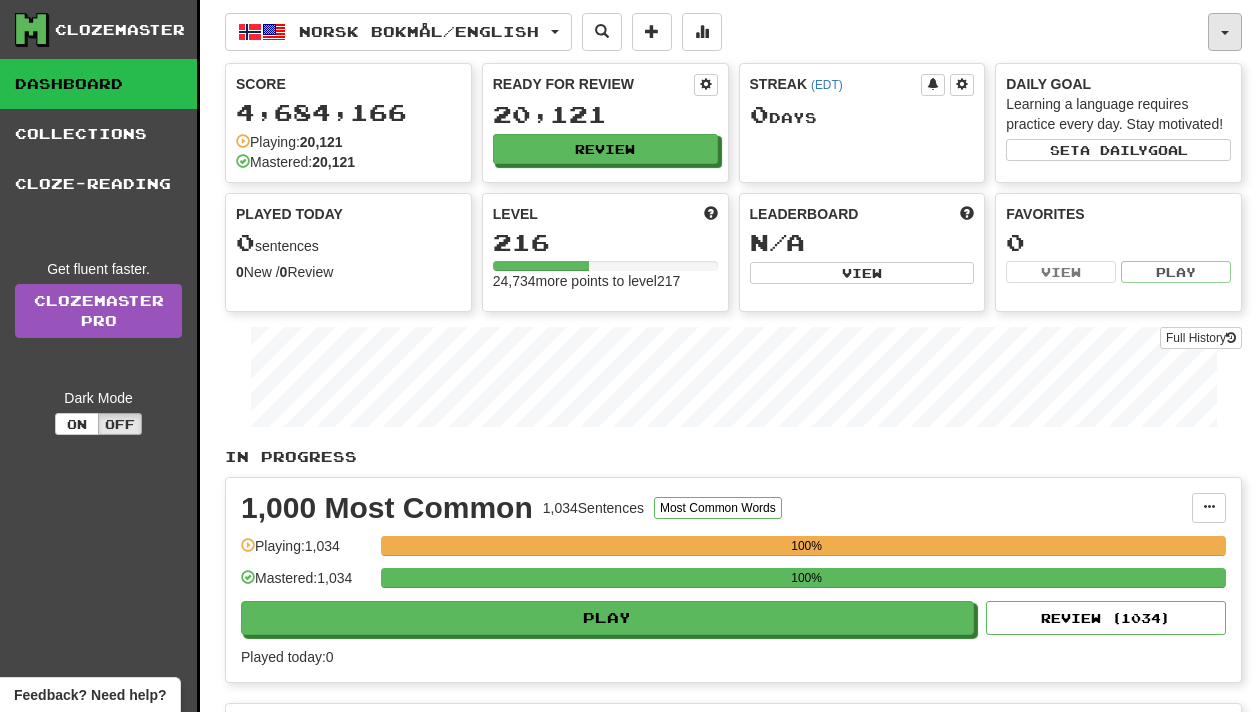 click at bounding box center [1225, 33] 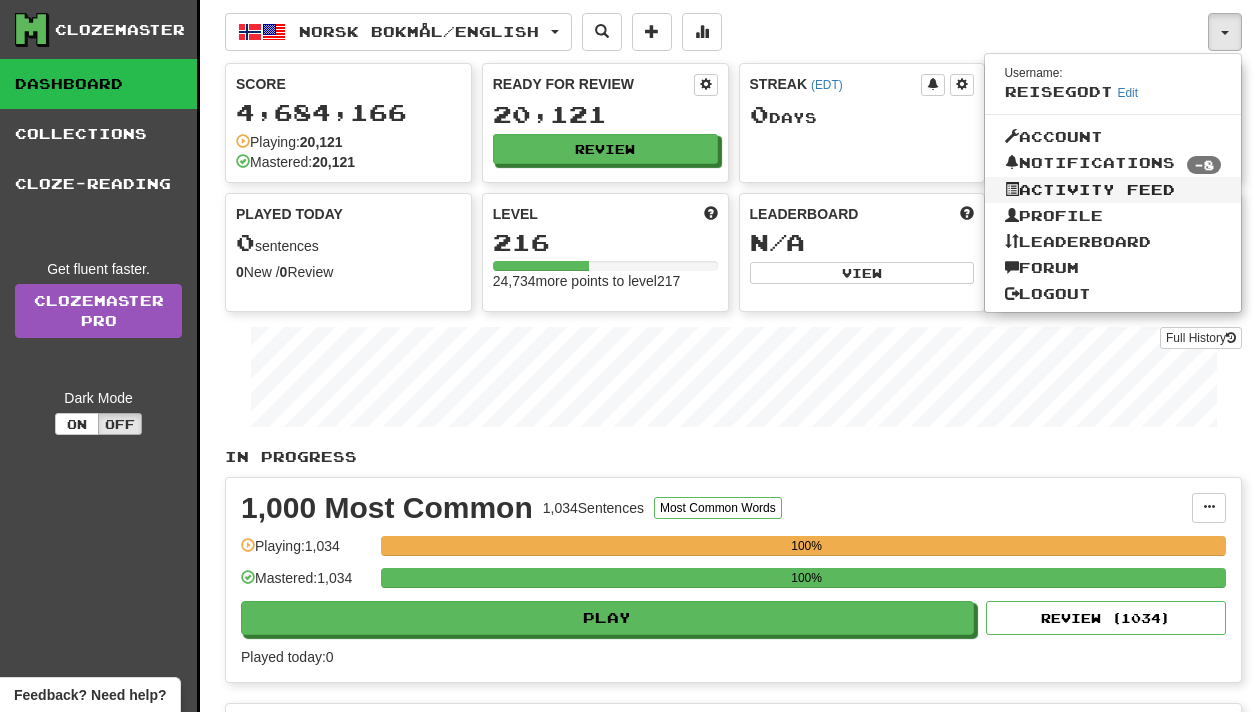 click on "Activity Feed" at bounding box center [1113, 190] 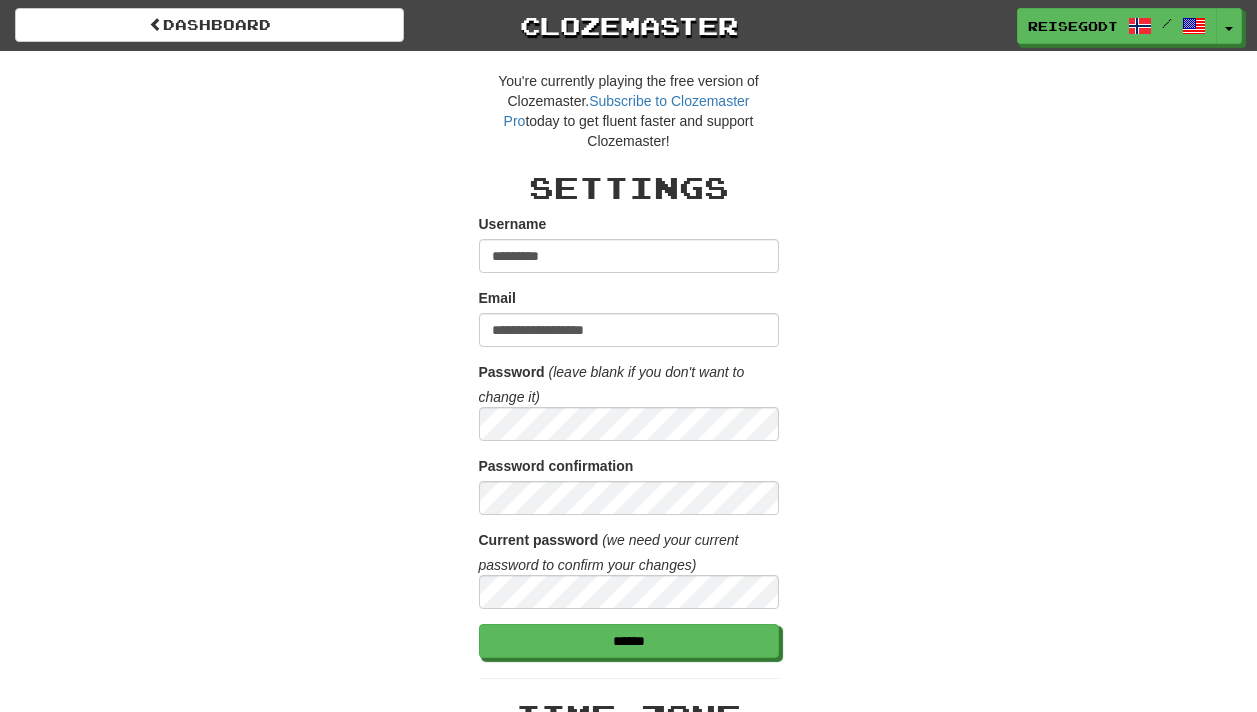scroll, scrollTop: 0, scrollLeft: 0, axis: both 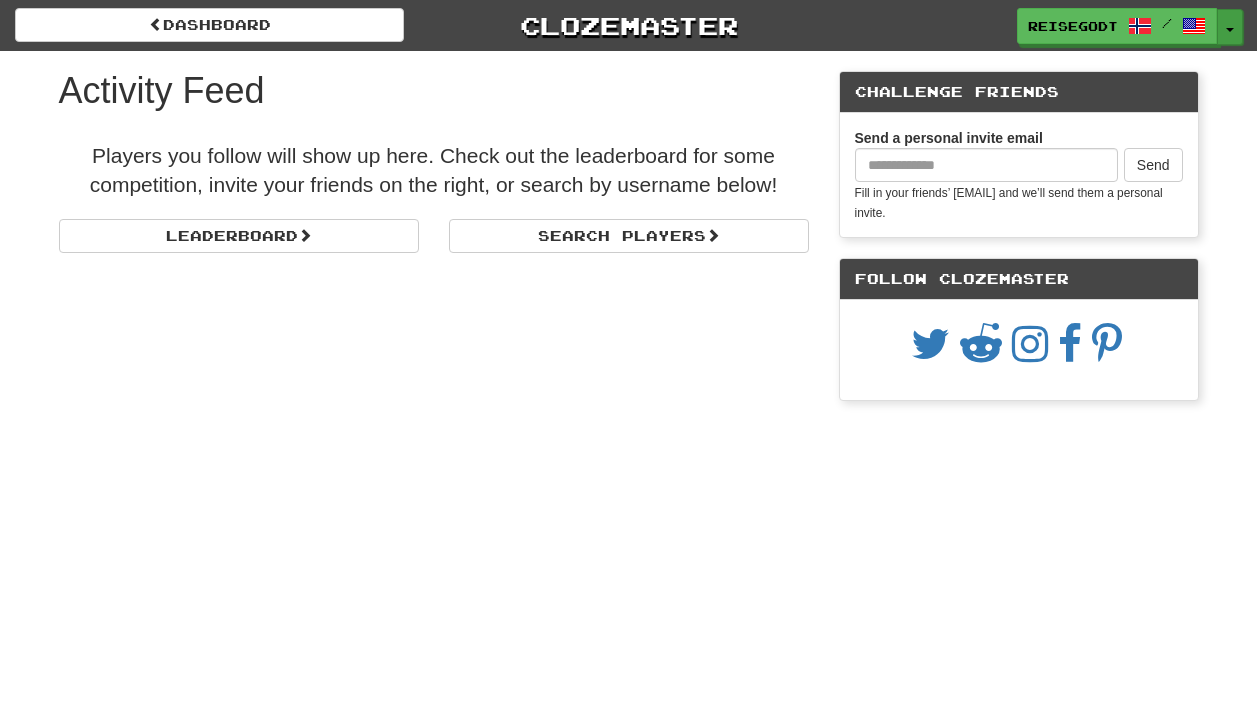 click on "Toggle Dropdown" at bounding box center (1230, 27) 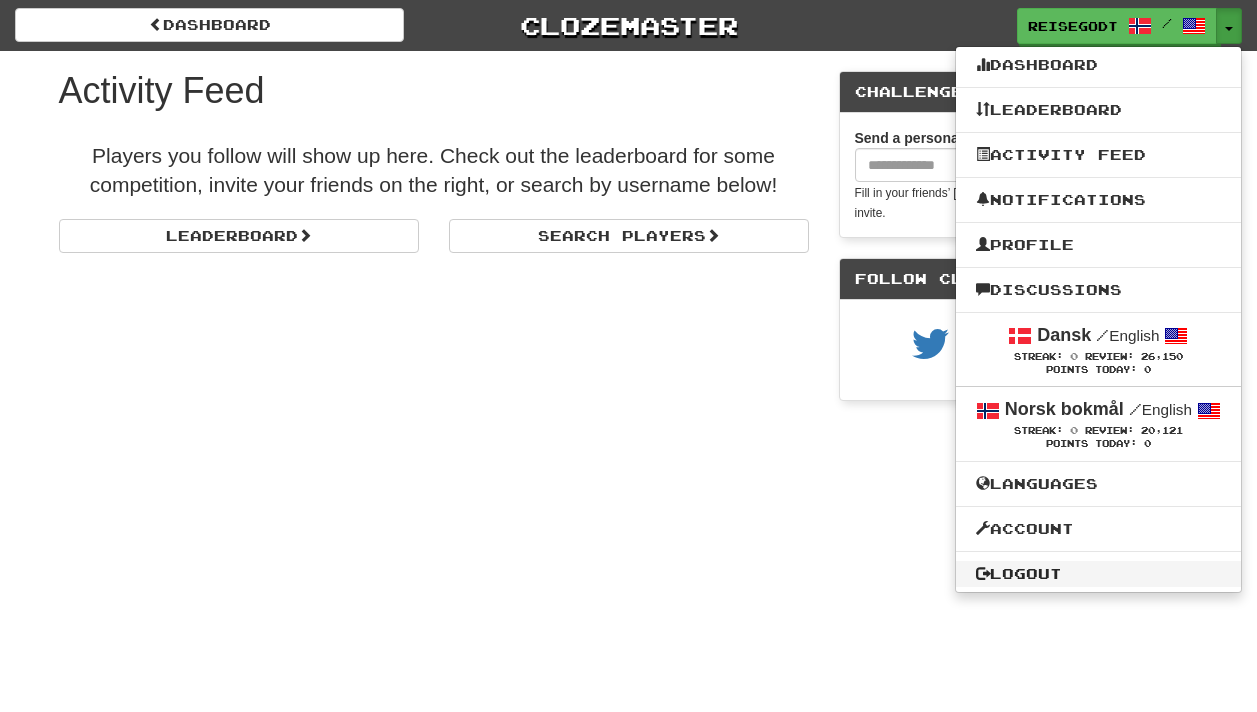 click on "Logout" at bounding box center [1098, 574] 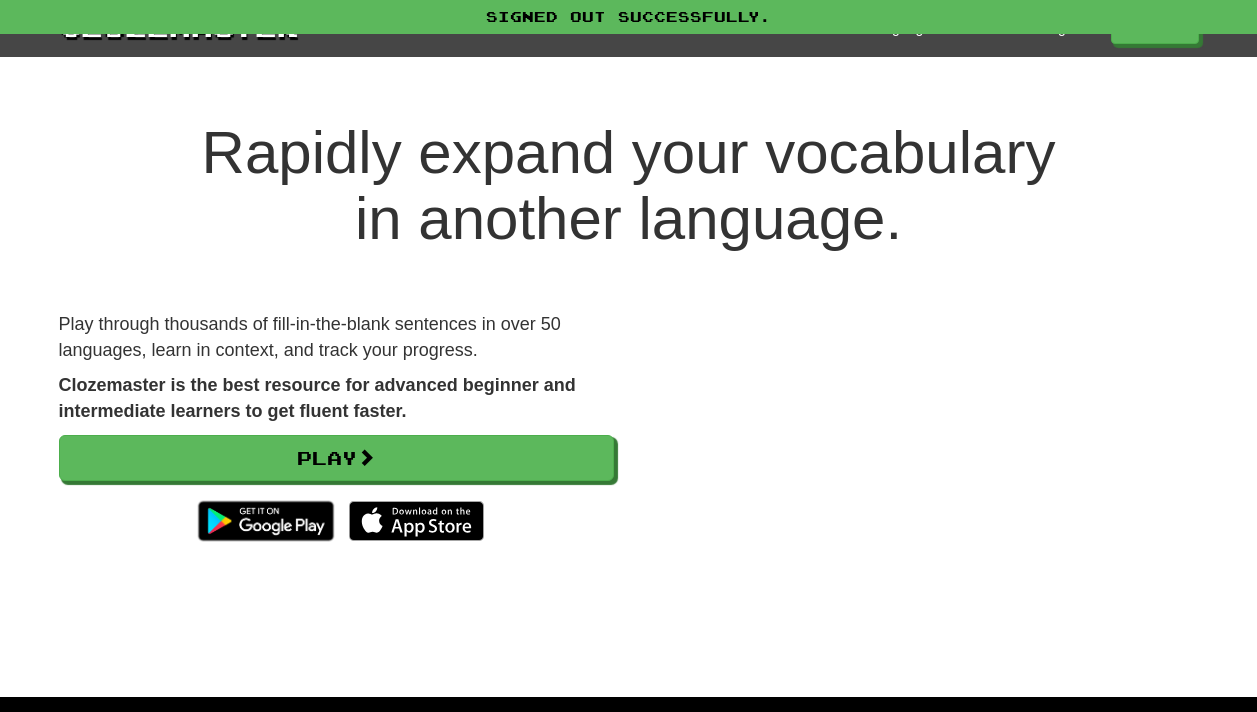 scroll, scrollTop: 0, scrollLeft: 0, axis: both 